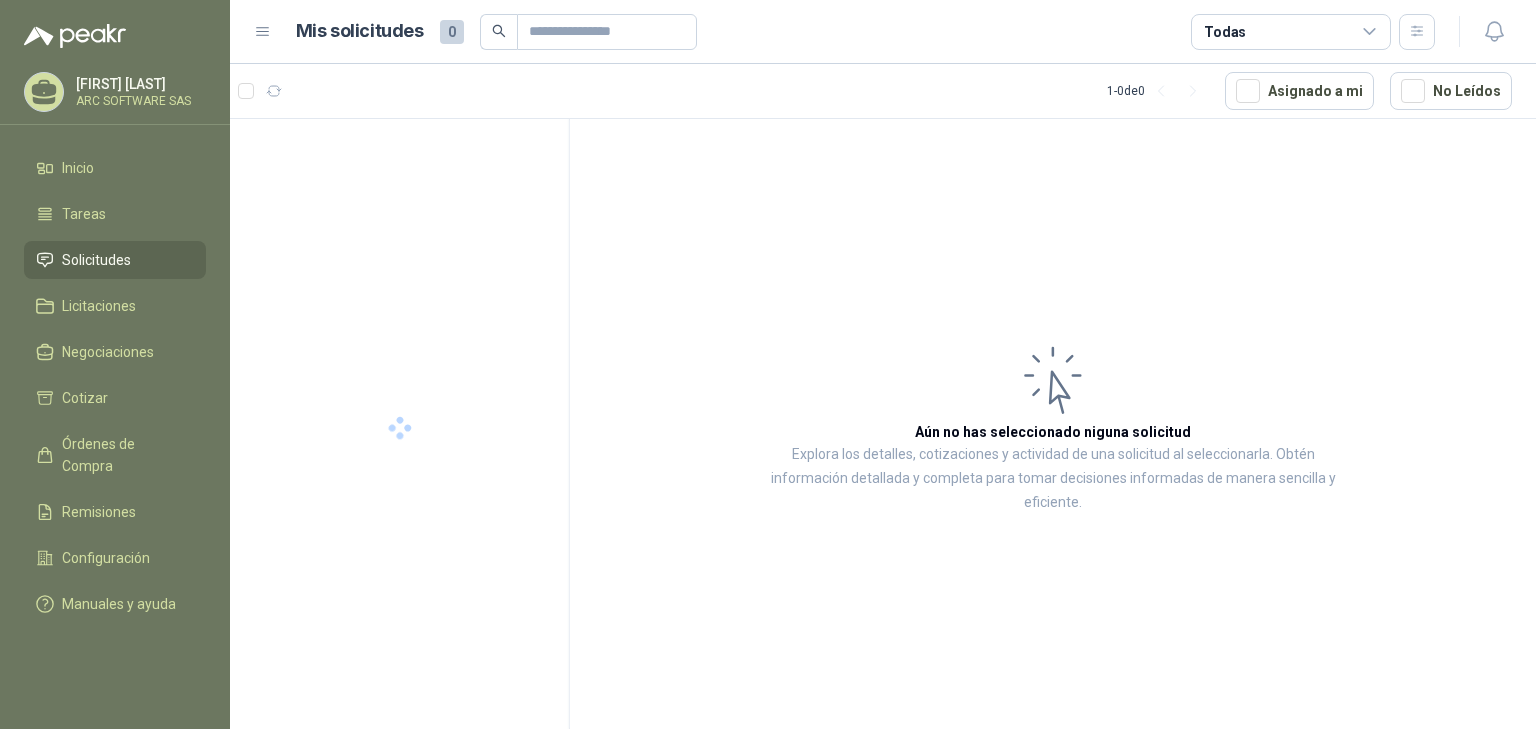 scroll, scrollTop: 0, scrollLeft: 0, axis: both 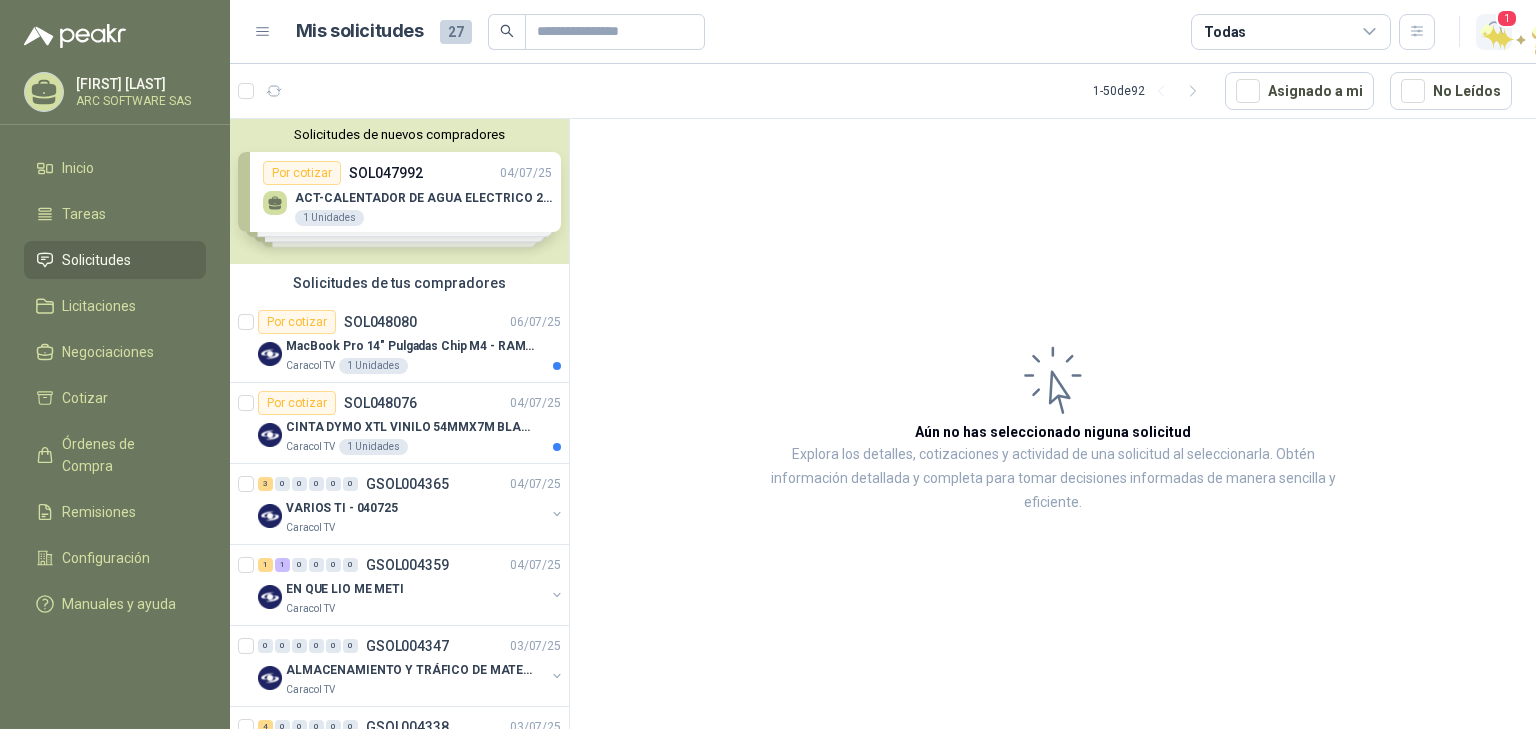 click at bounding box center (1494, 31) 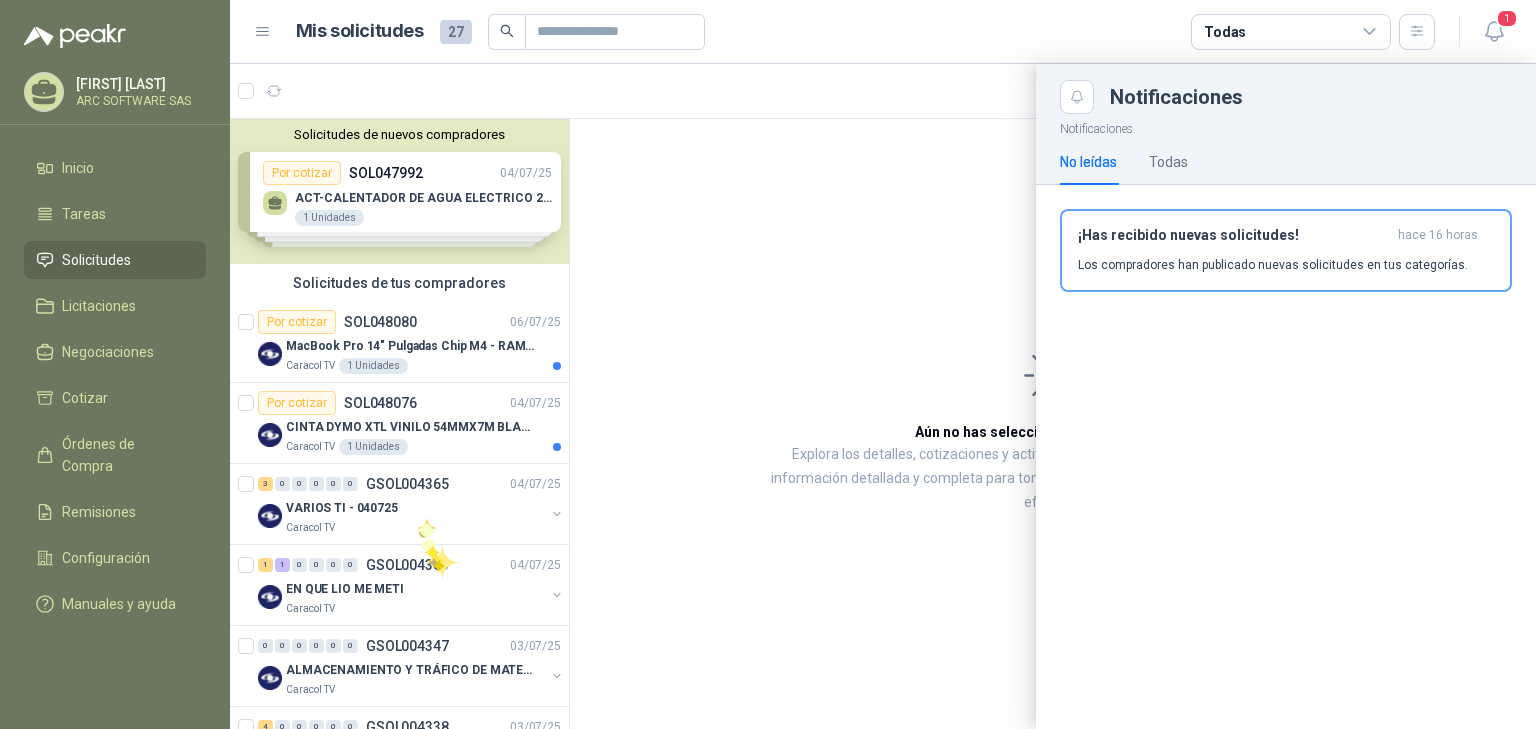 click at bounding box center (883, 396) 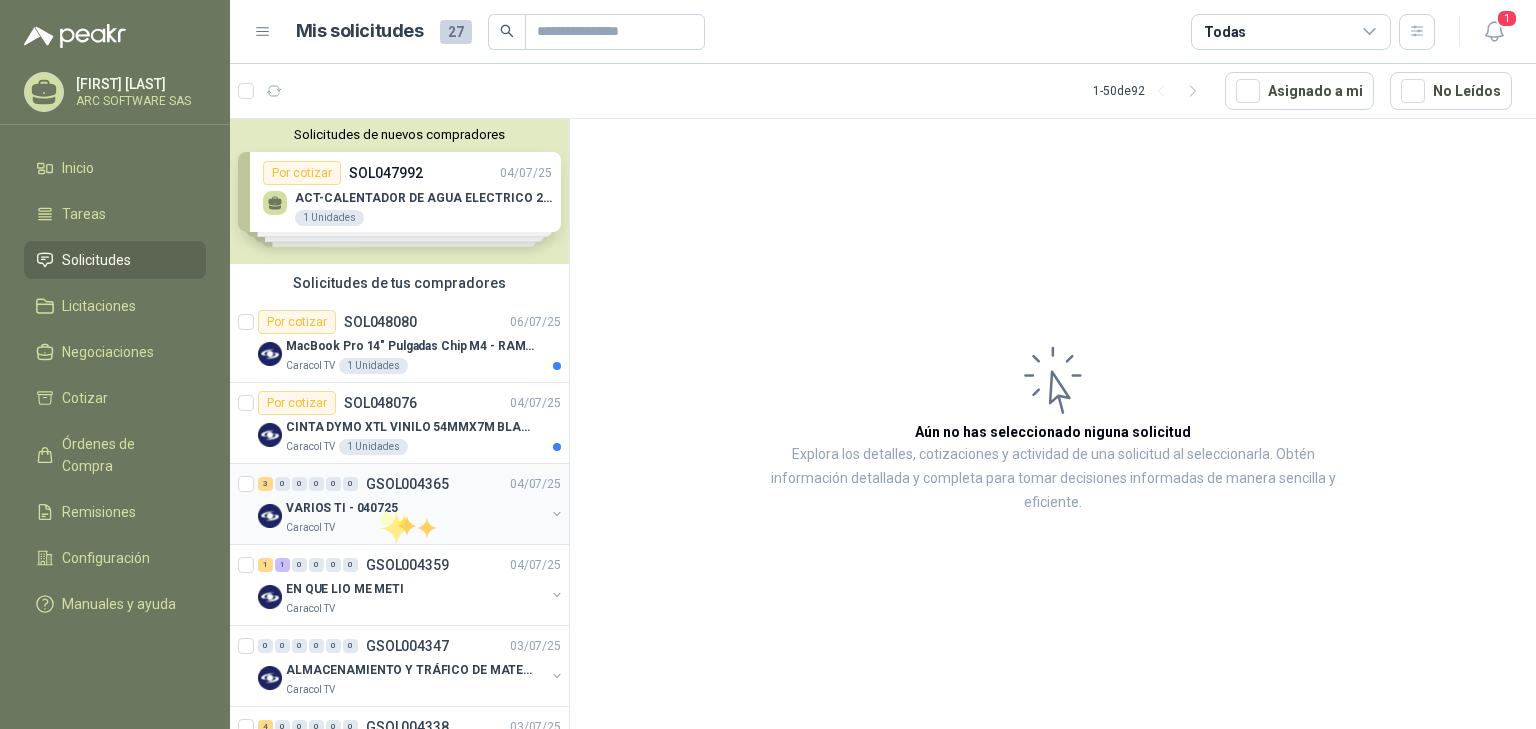click on "VARIOS TI - 040725" at bounding box center [342, 508] 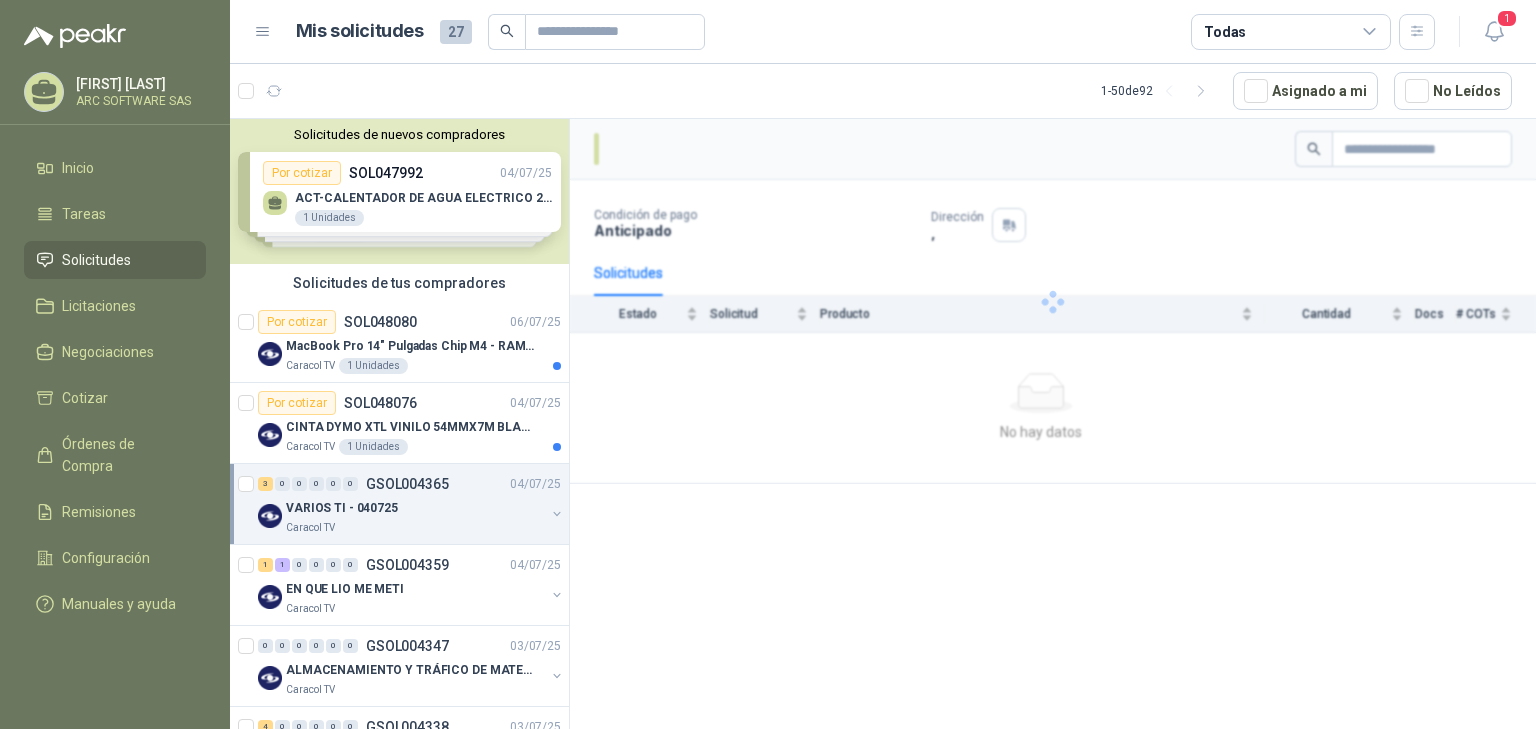 click on "VARIOS TI - 040725" at bounding box center [342, 508] 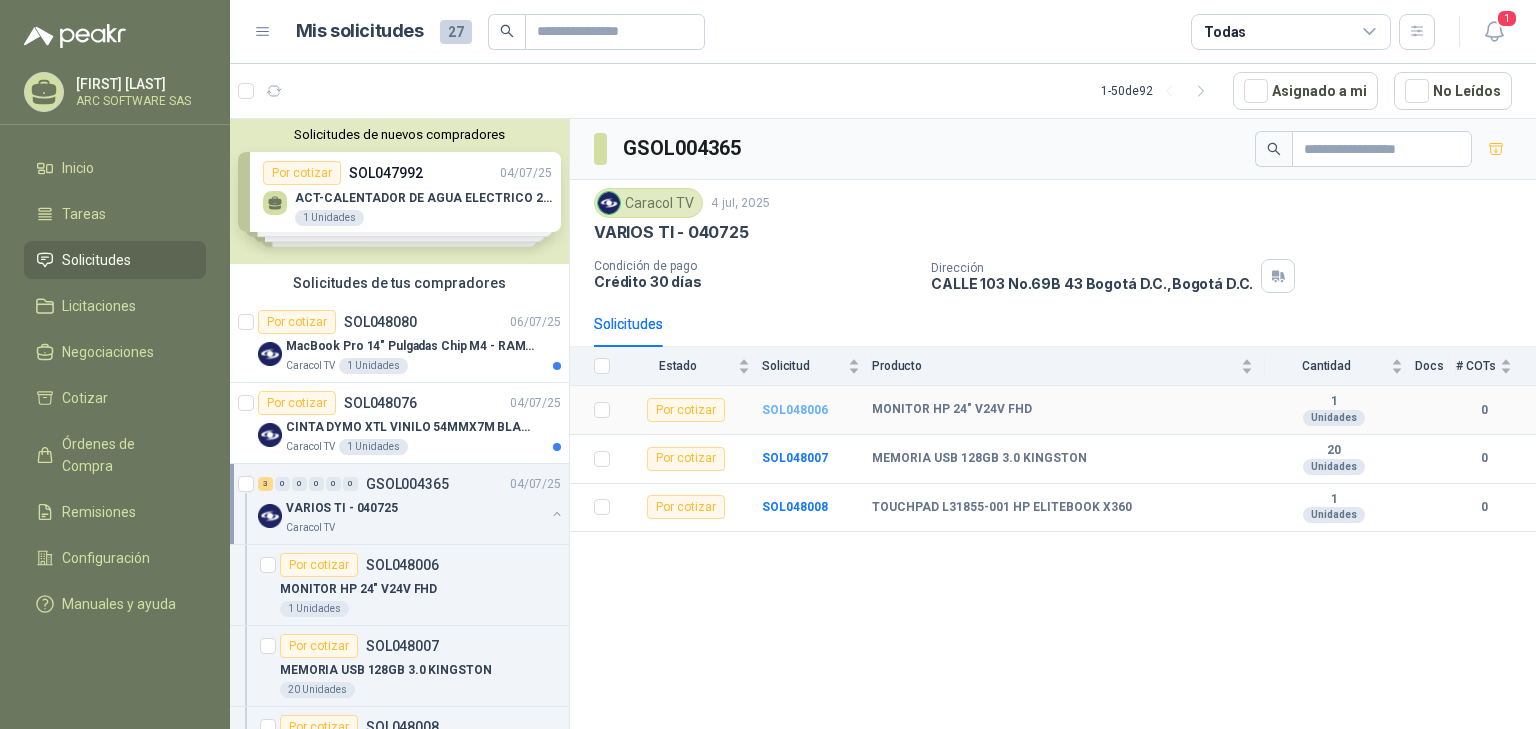 click on "SOL048006" at bounding box center [795, 410] 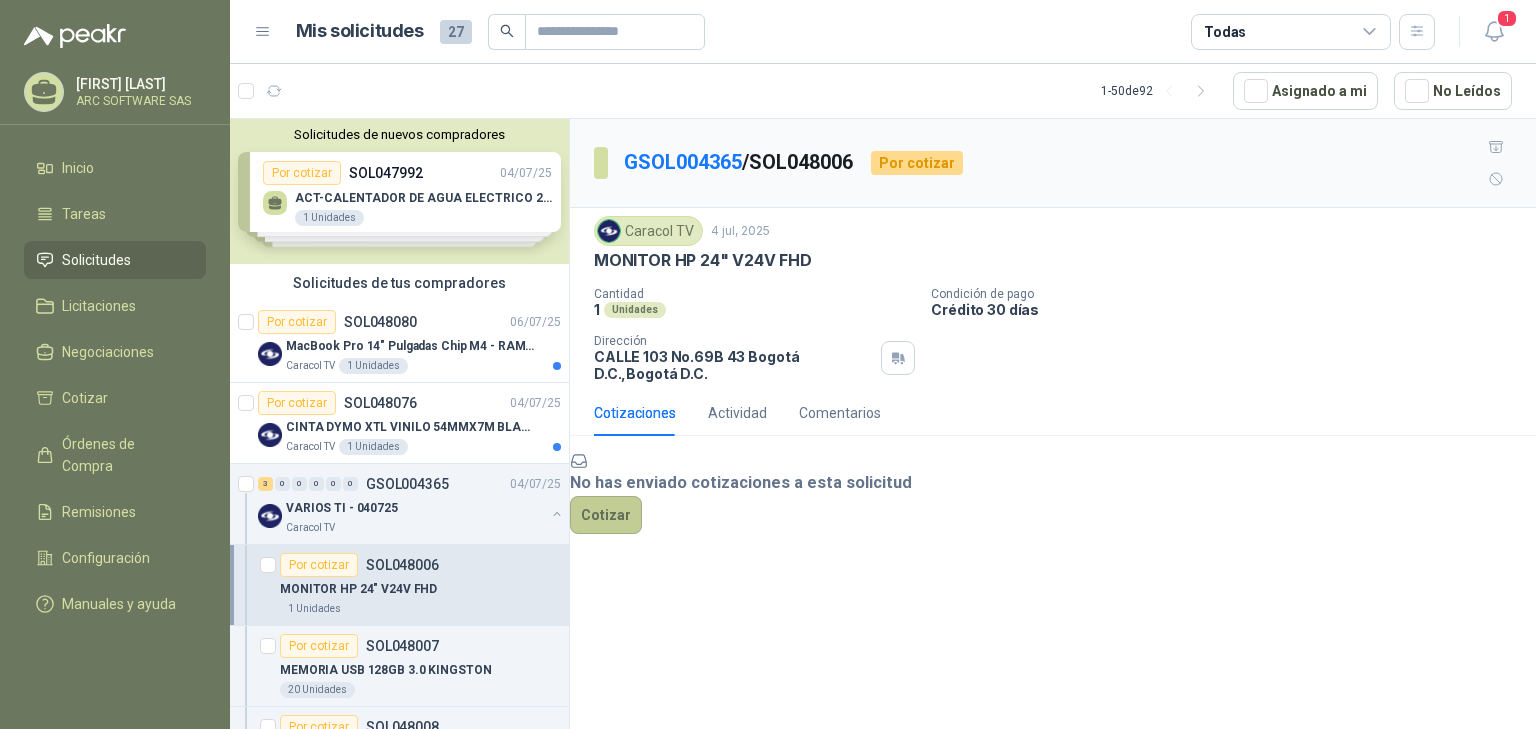 click on "Cotizar" at bounding box center (606, 515) 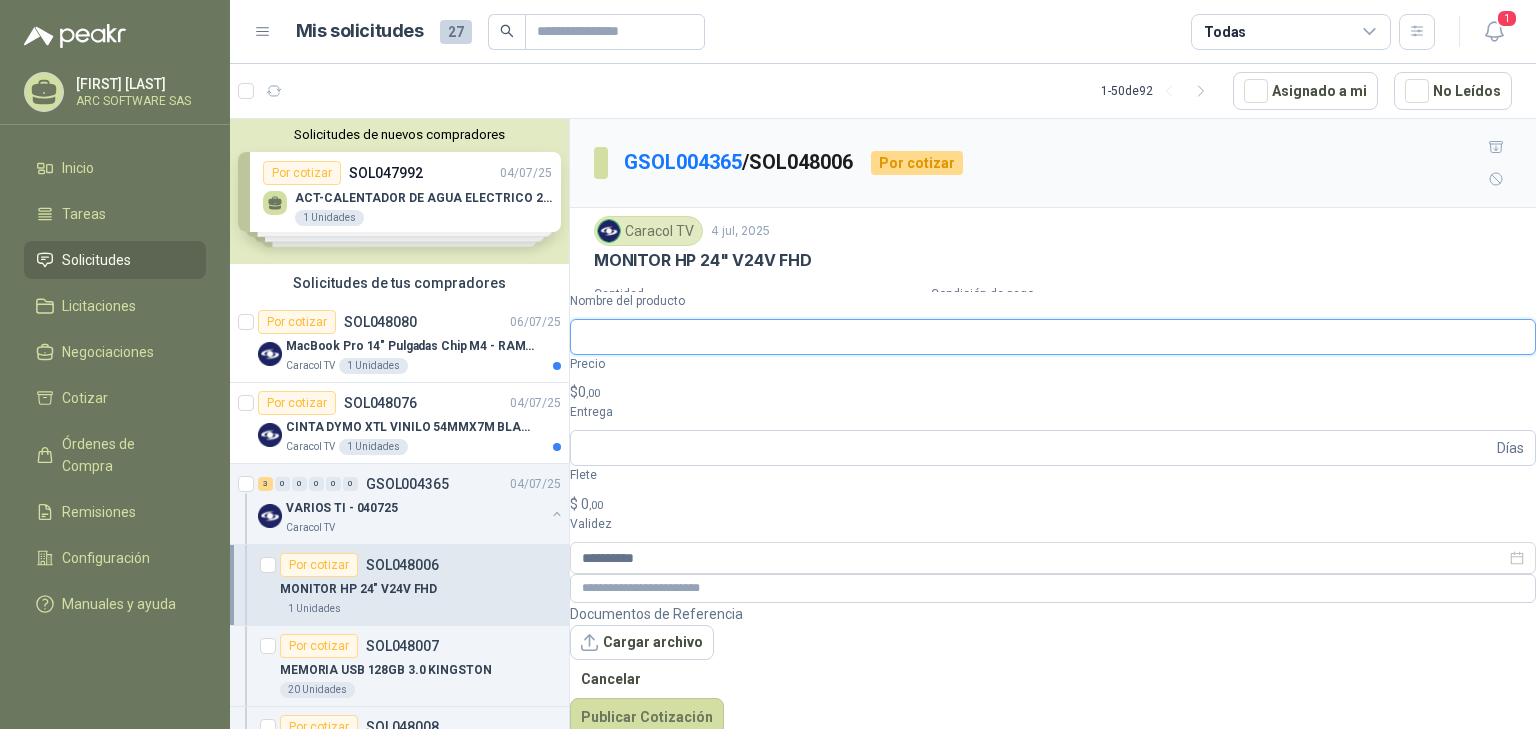 click on "Nombre del producto" at bounding box center [1053, 337] 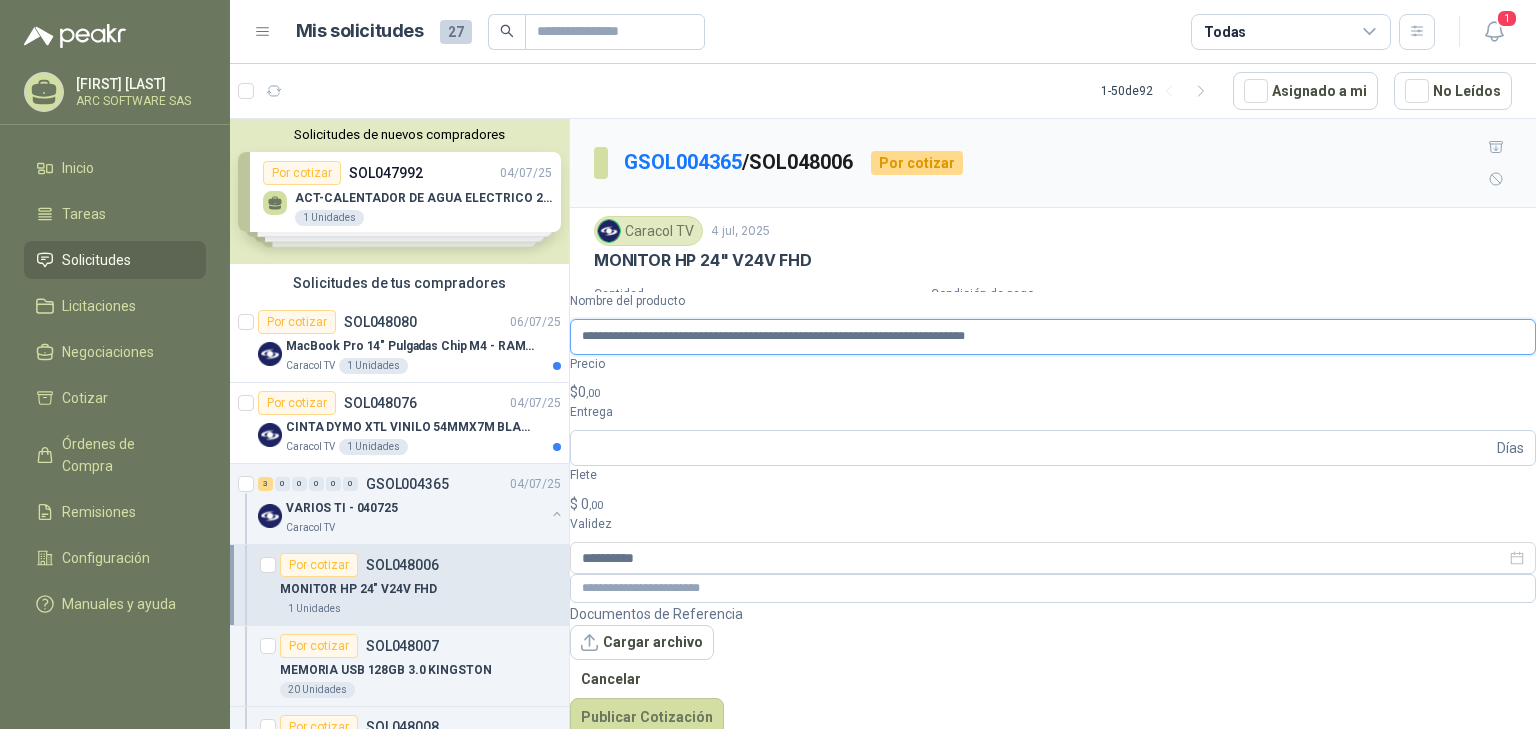 type on "**********" 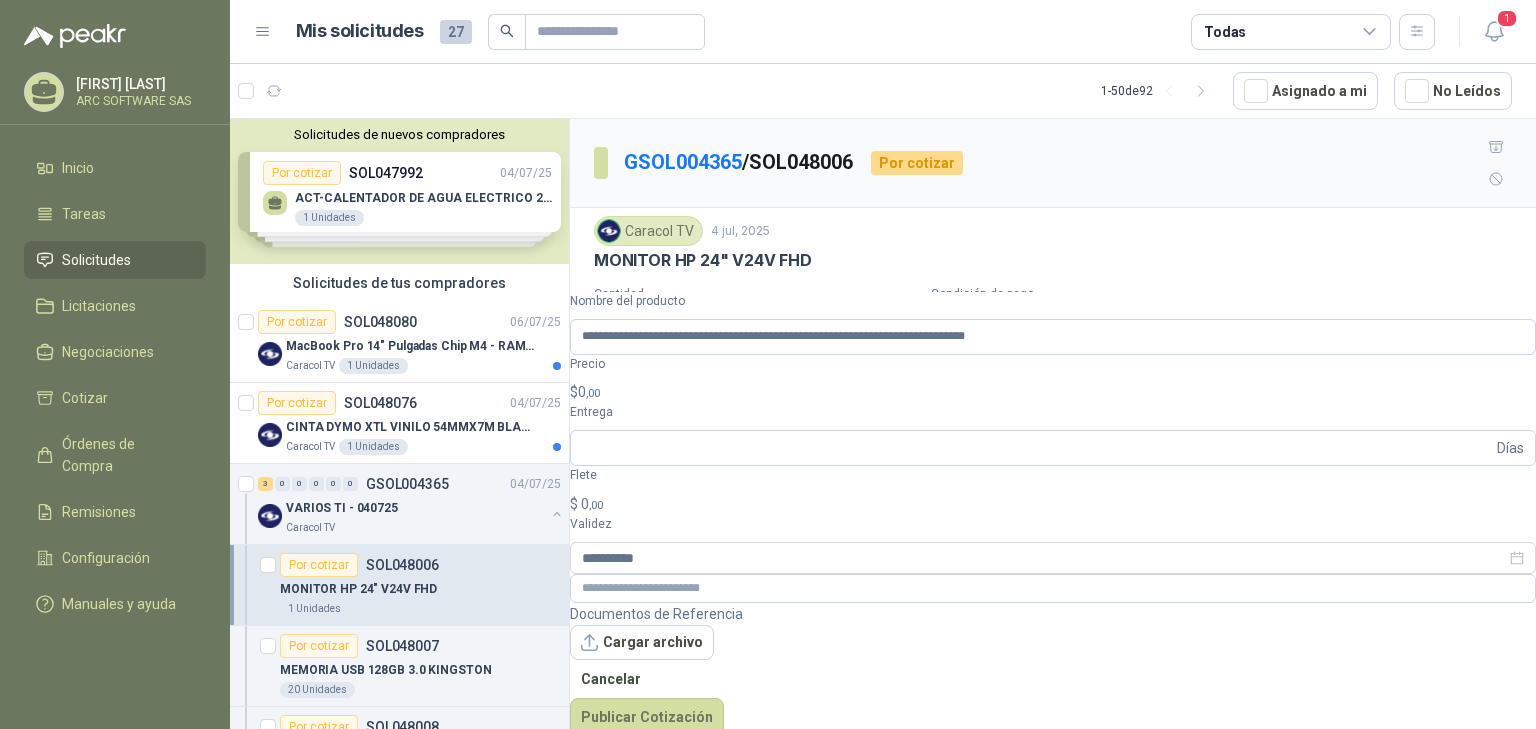 click on ",00" at bounding box center (593, 393) 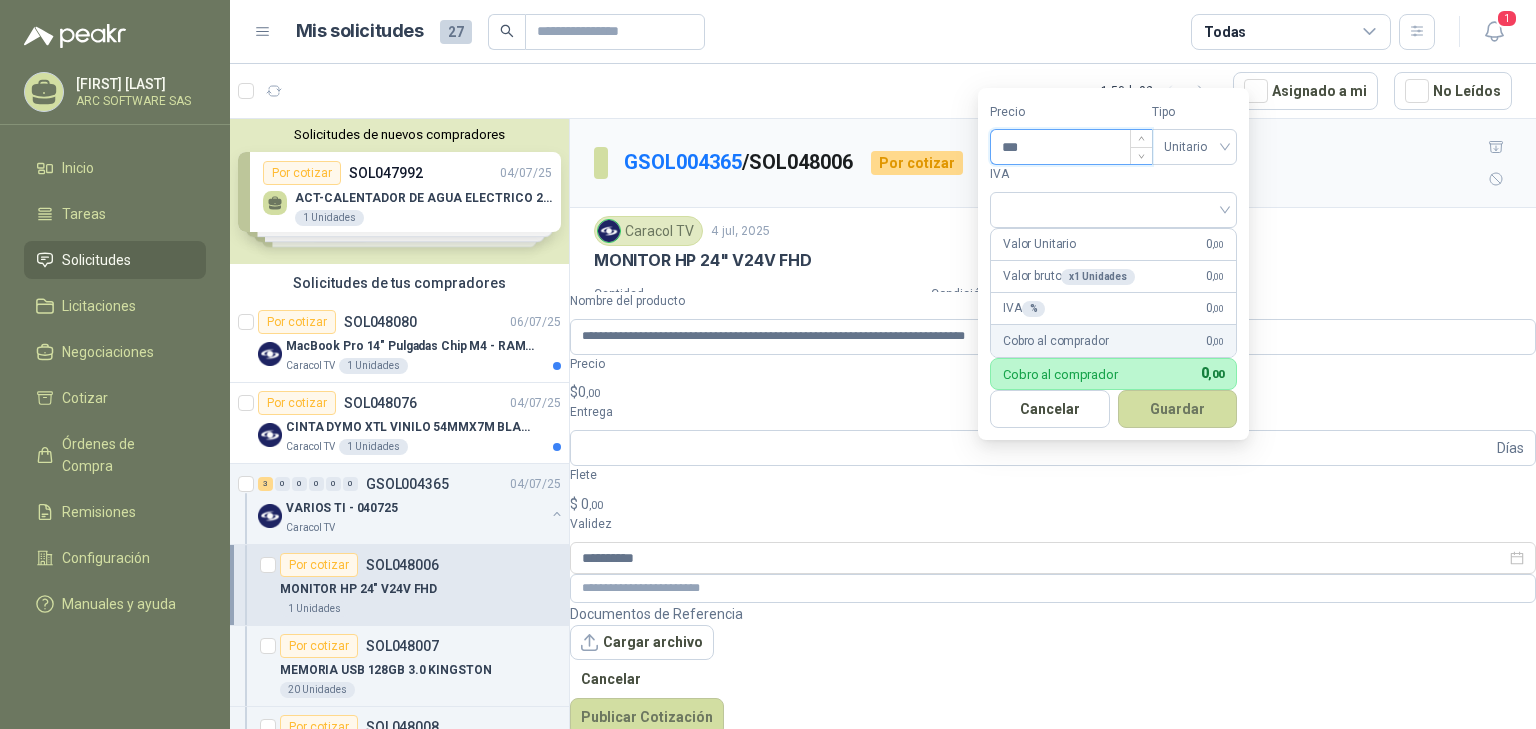 drag, startPoint x: 1148, startPoint y: 484, endPoint x: 1057, endPoint y: 144, distance: 351.96732 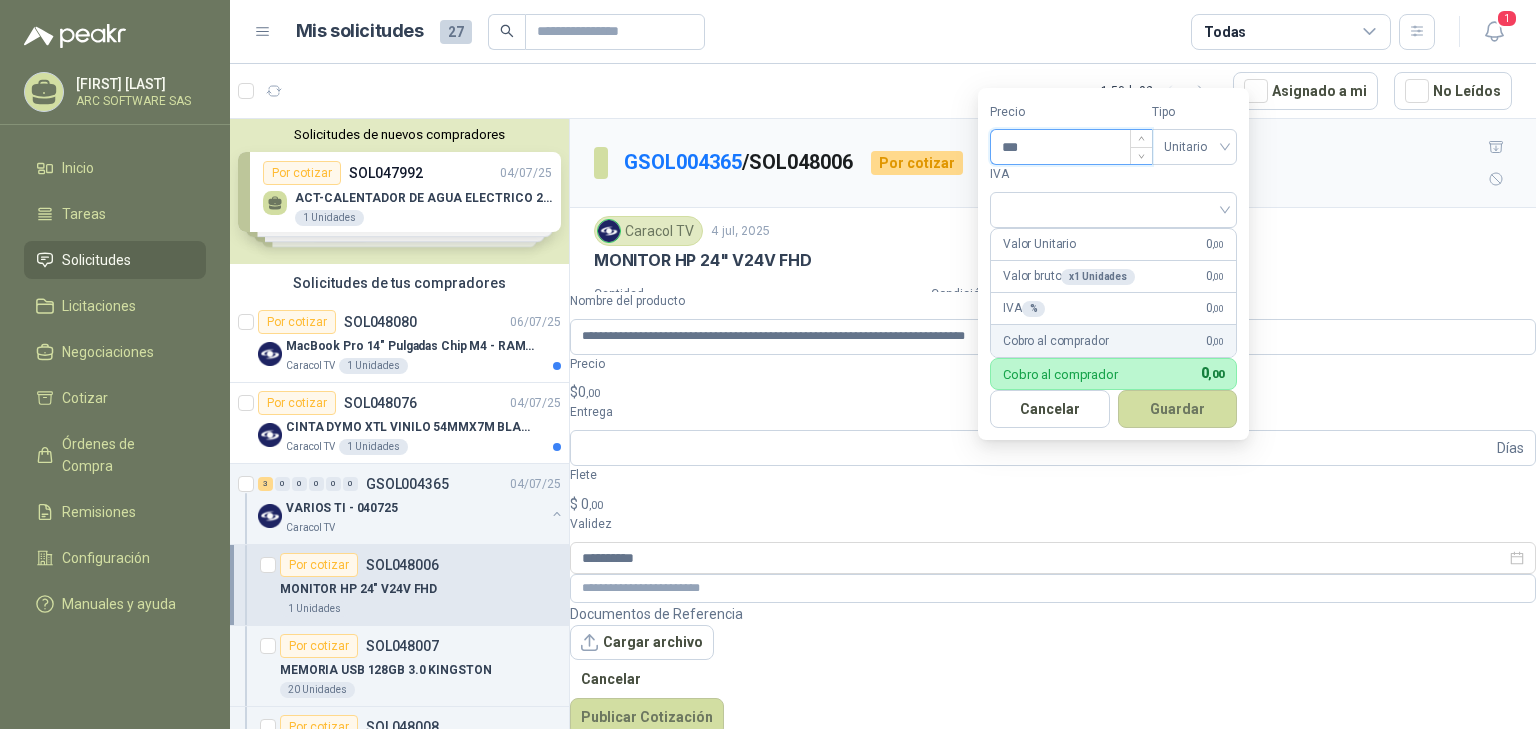 paste on "****" 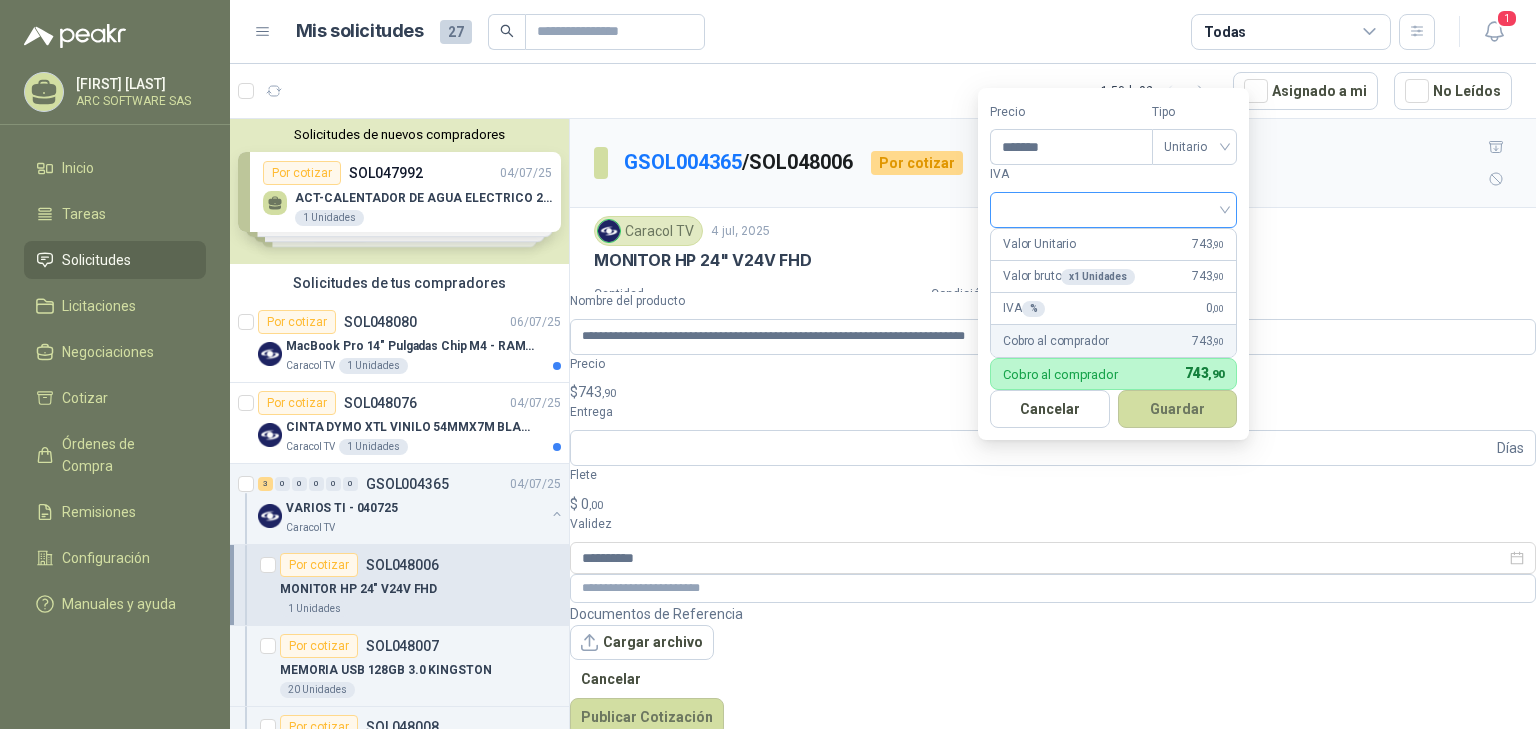click at bounding box center [1113, 208] 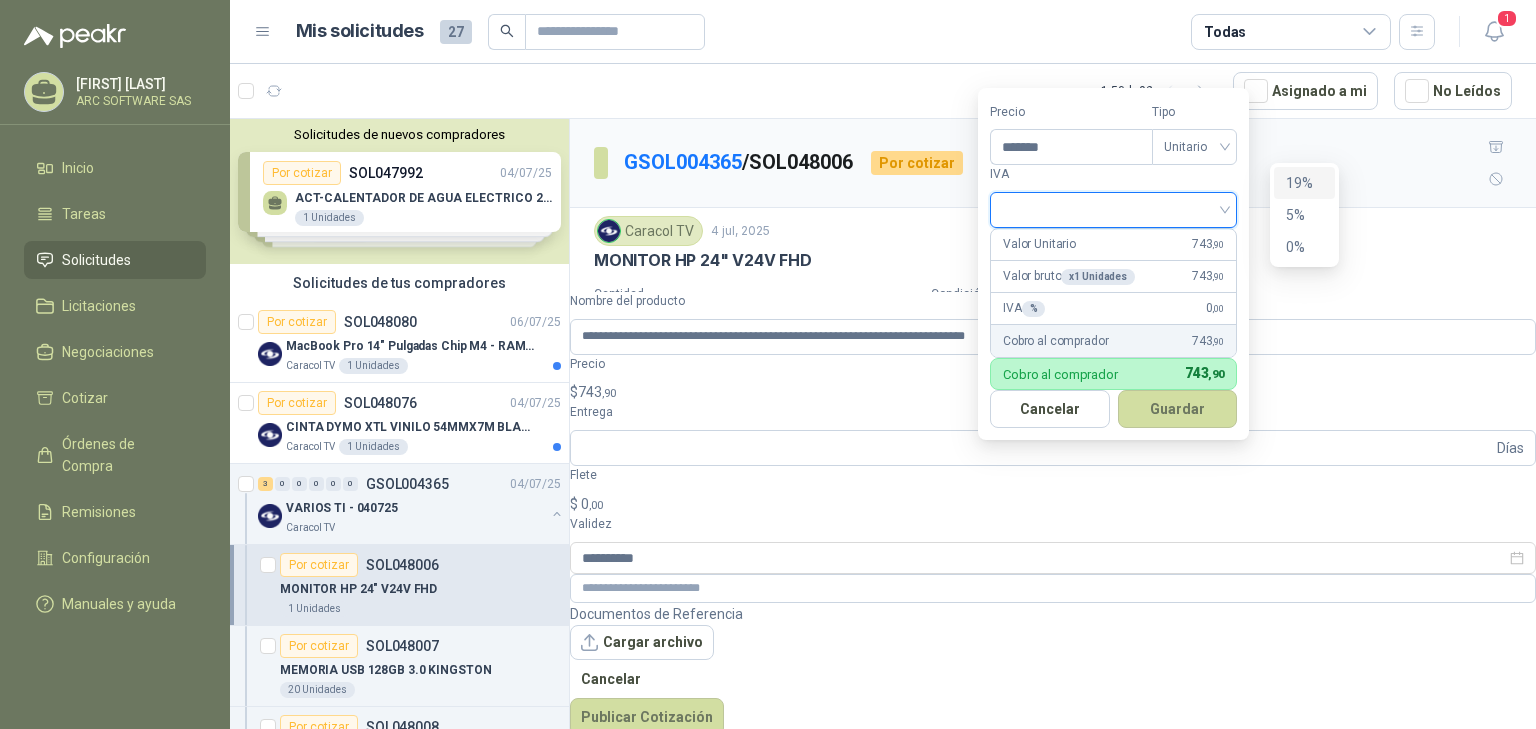 click on "19%" at bounding box center [1304, 183] 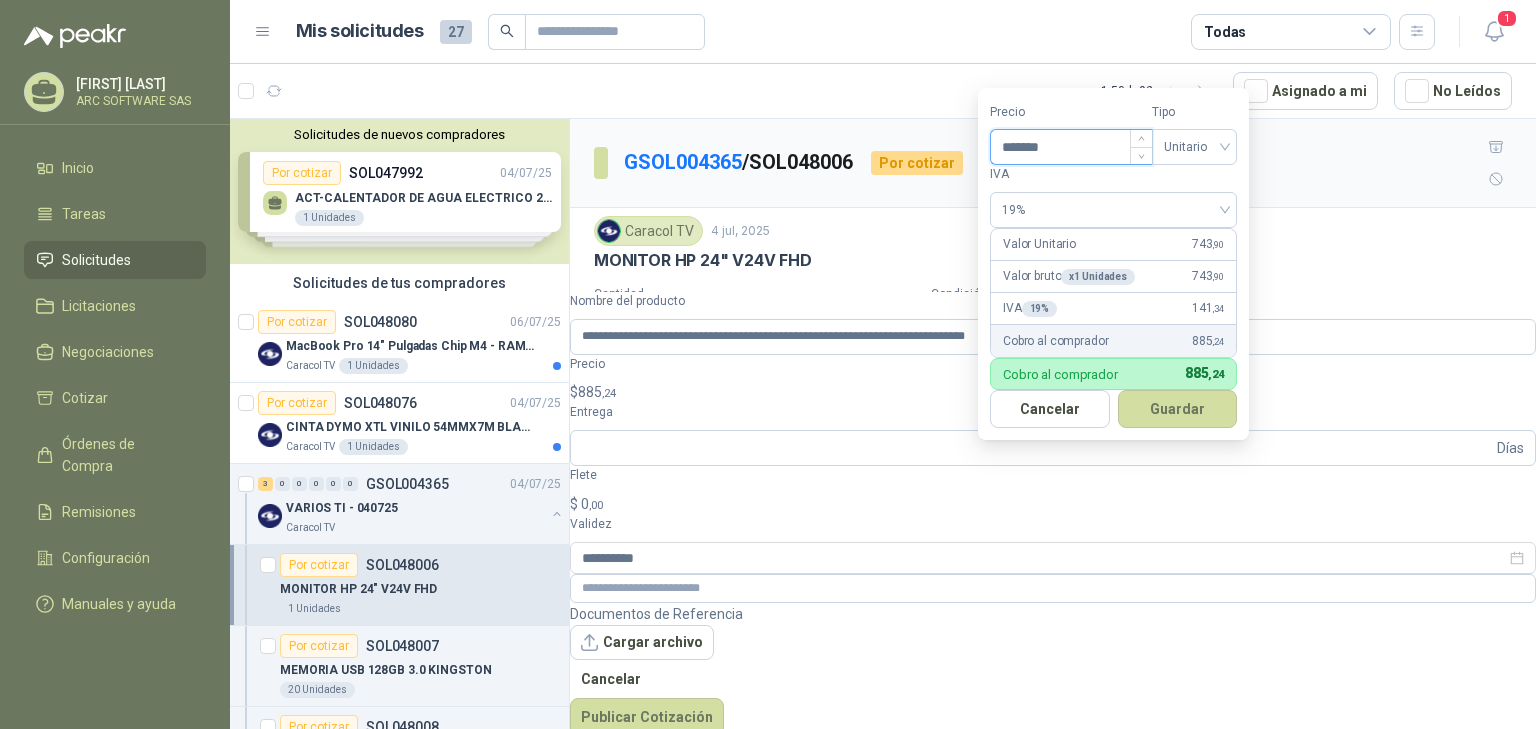 click on "*******" at bounding box center [1071, 147] 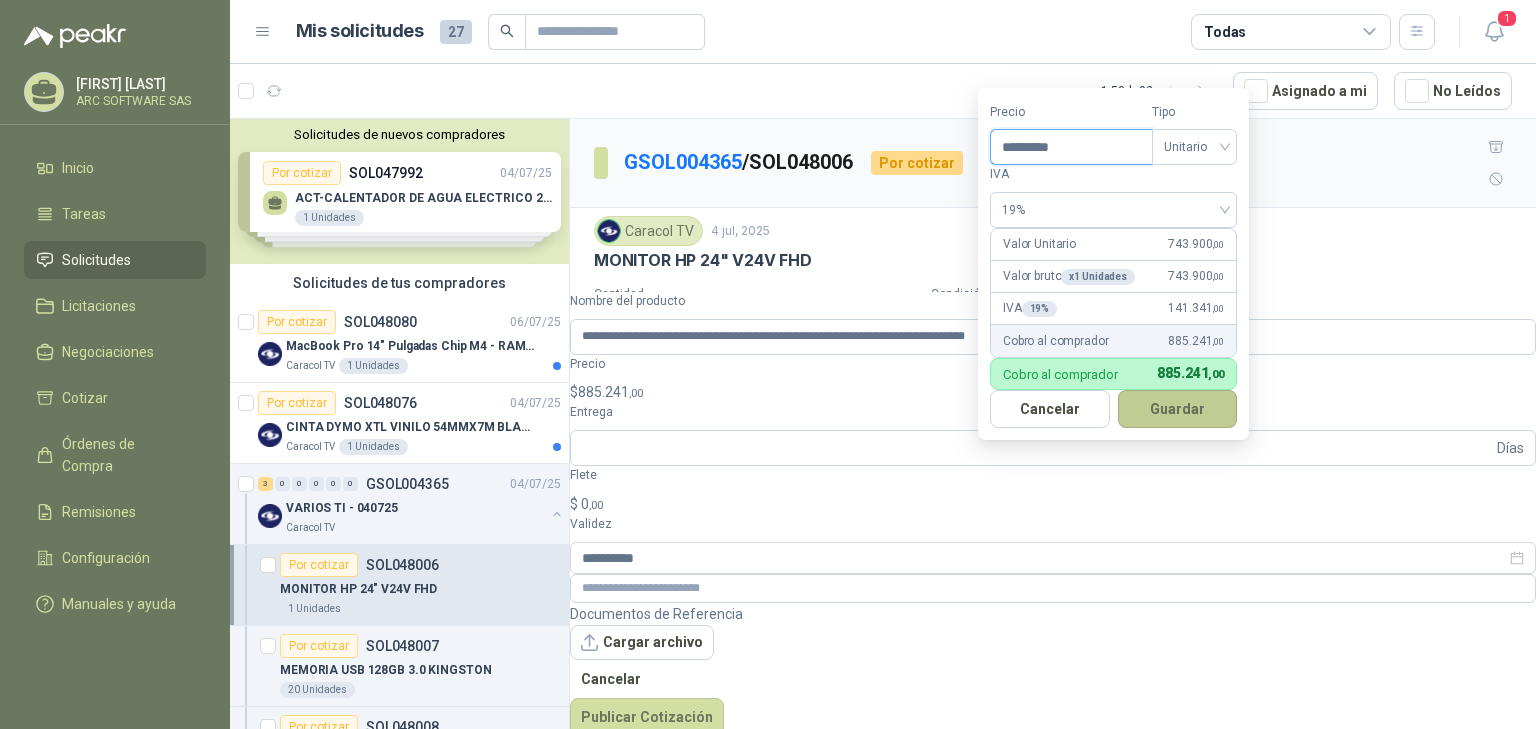 type on "*********" 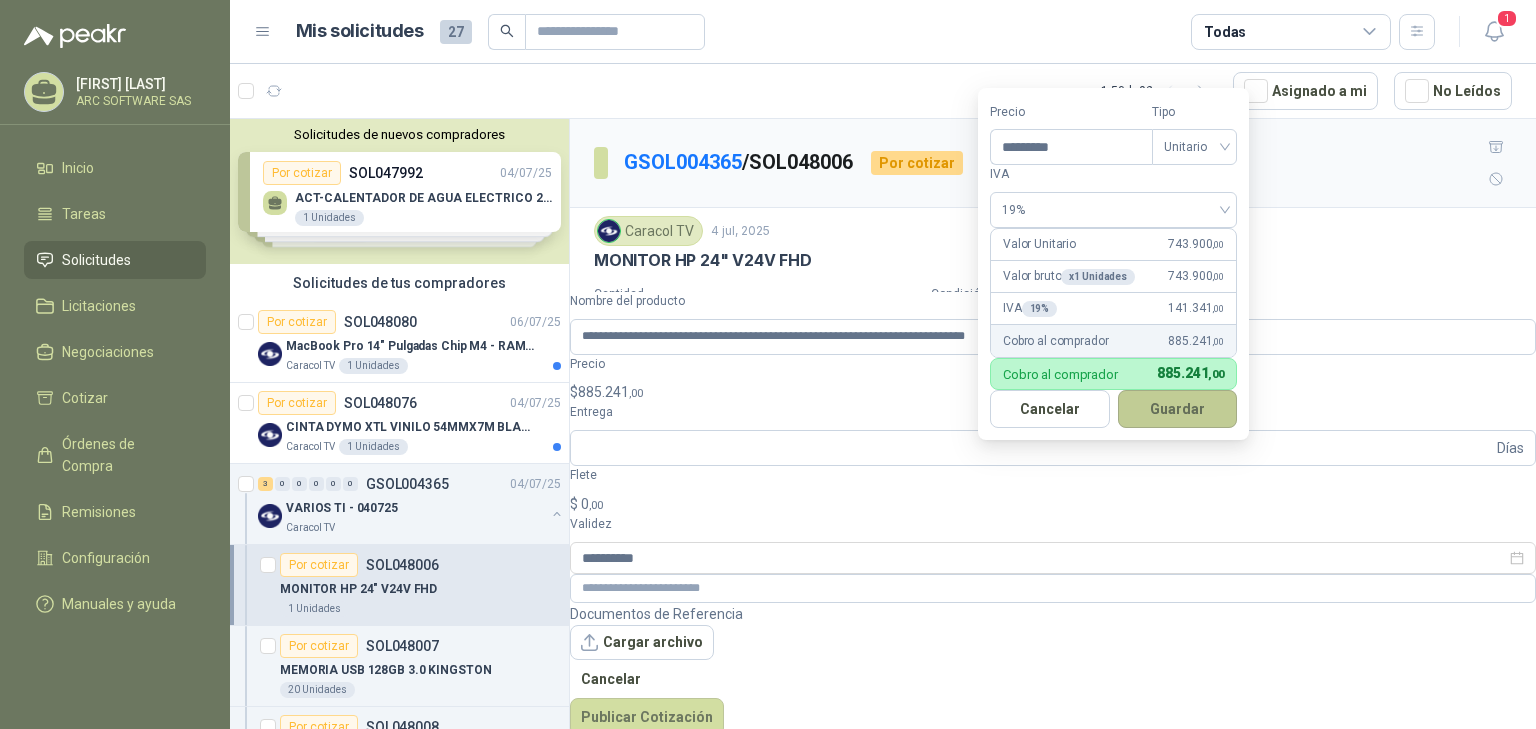 click on "Guardar" at bounding box center (1178, 409) 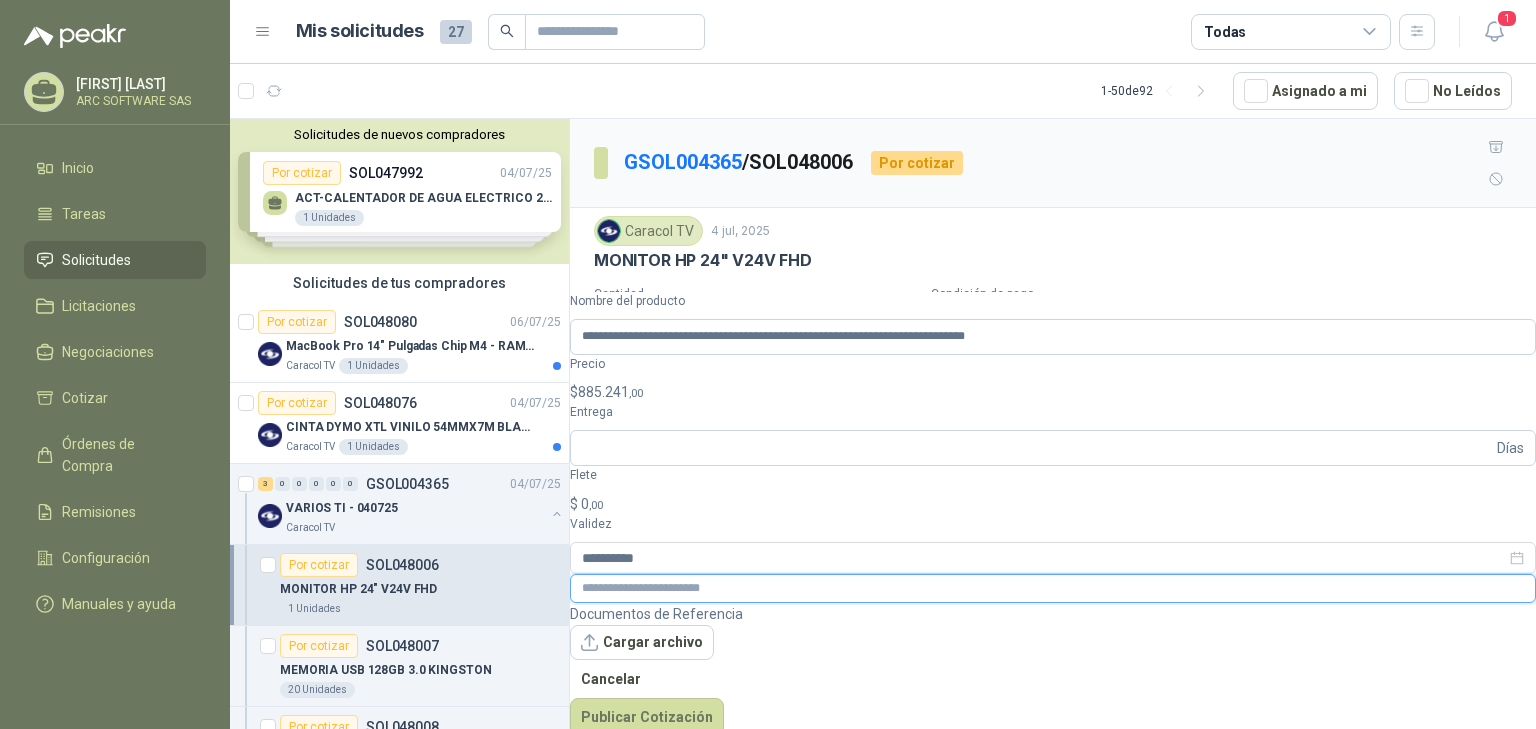 click at bounding box center (1053, 588) 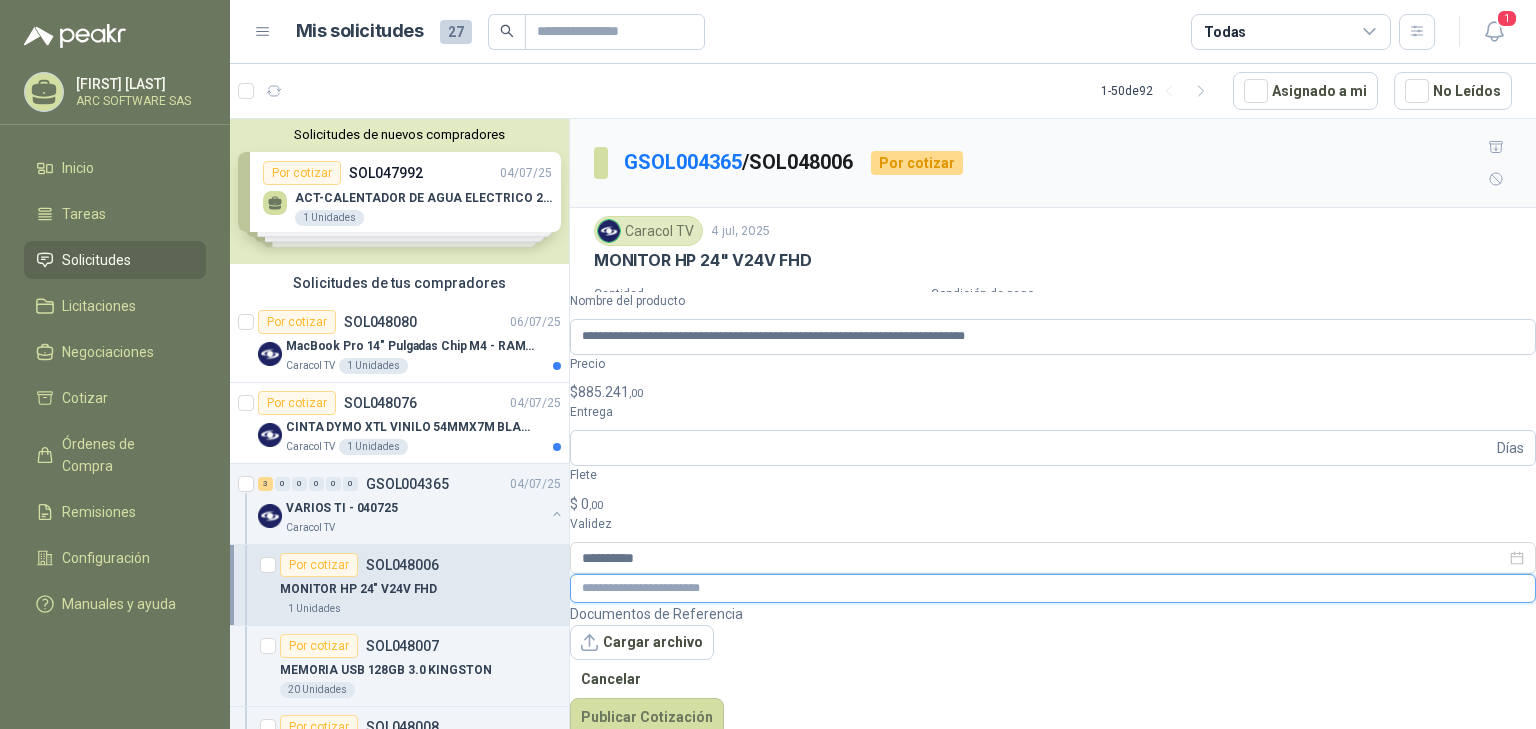paste on "**********" 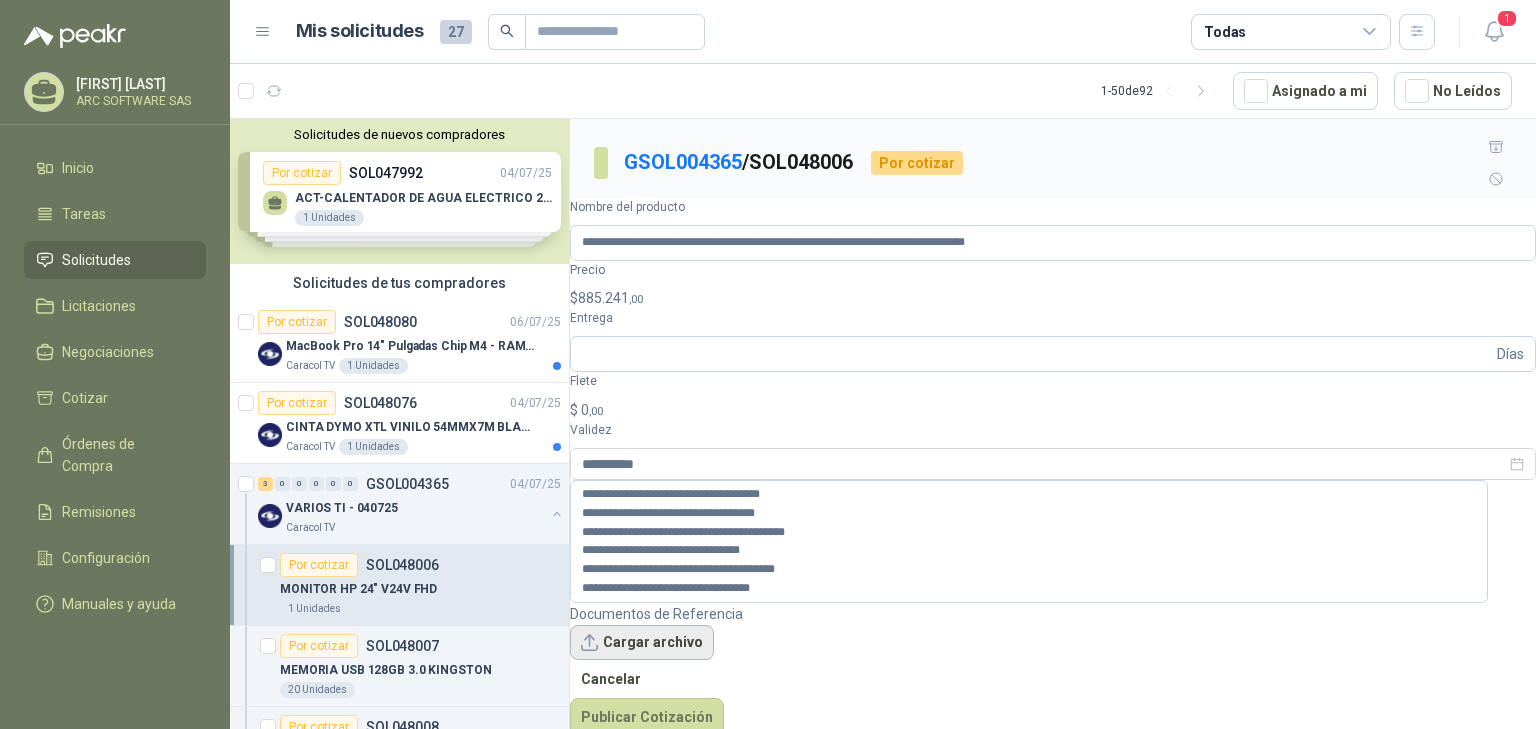 click on "Cargar archivo" at bounding box center [642, 643] 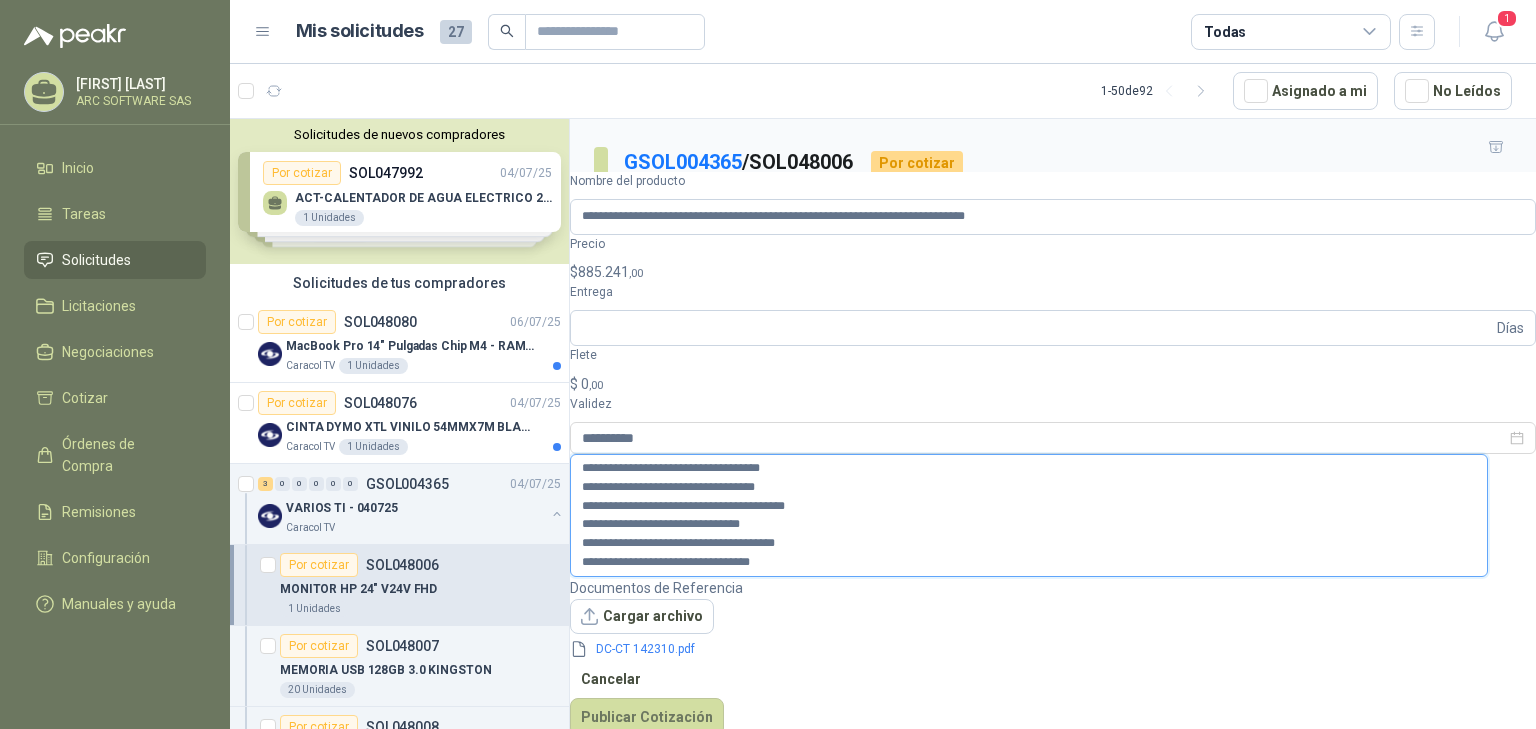drag, startPoint x: 739, startPoint y: 554, endPoint x: 839, endPoint y: 614, distance: 116.61904 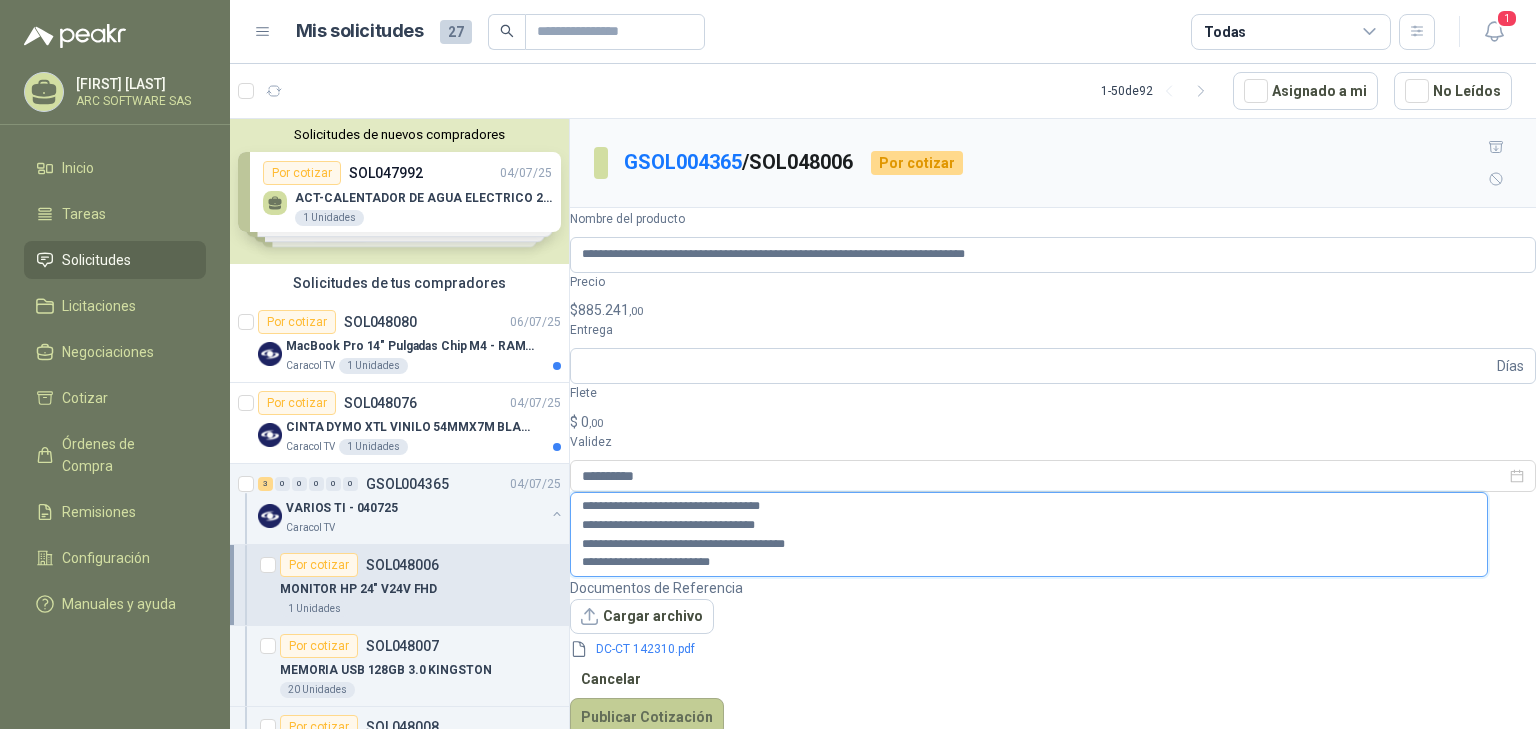 type on "**********" 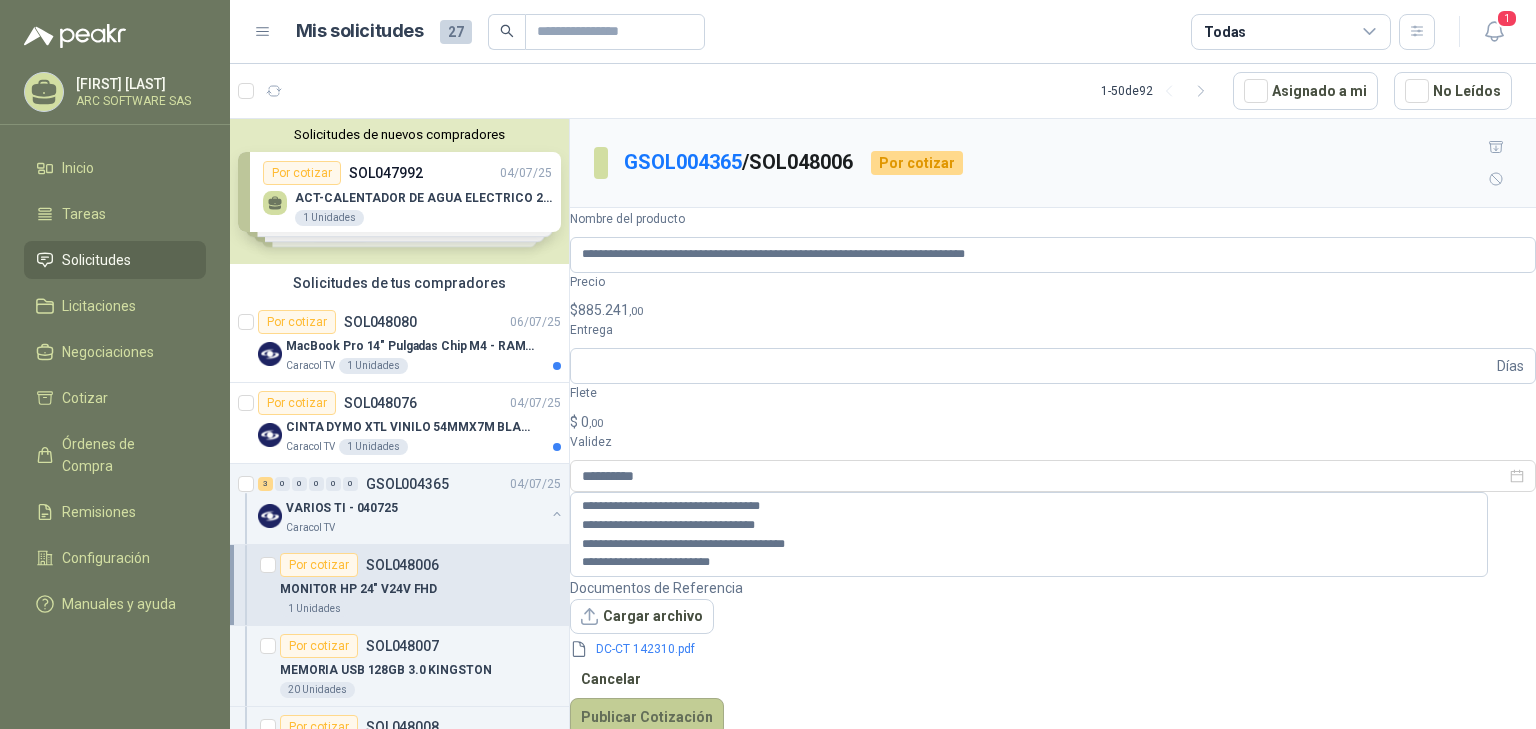 click on "Publicar Cotización" at bounding box center (647, 717) 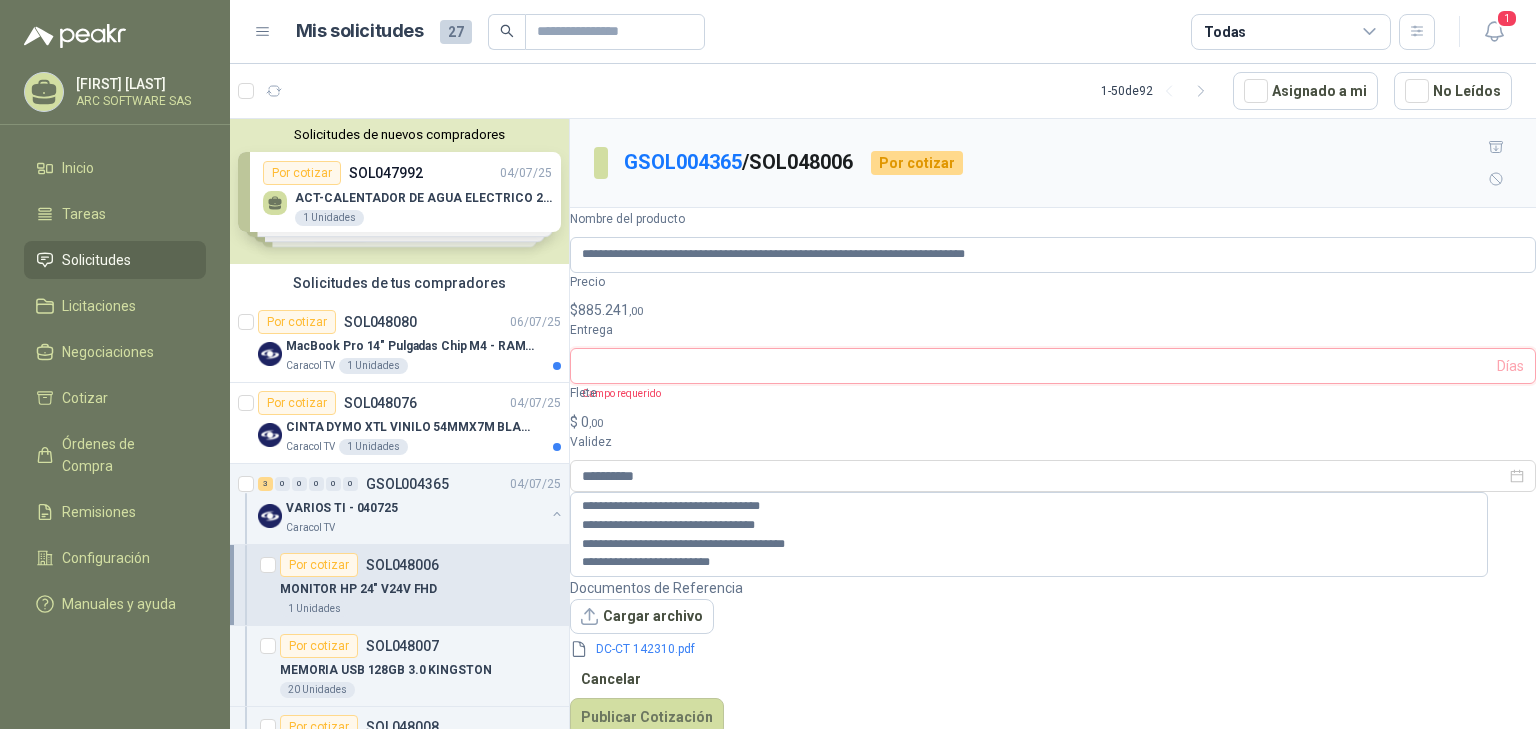 click on "Entrega" at bounding box center (1037, 366) 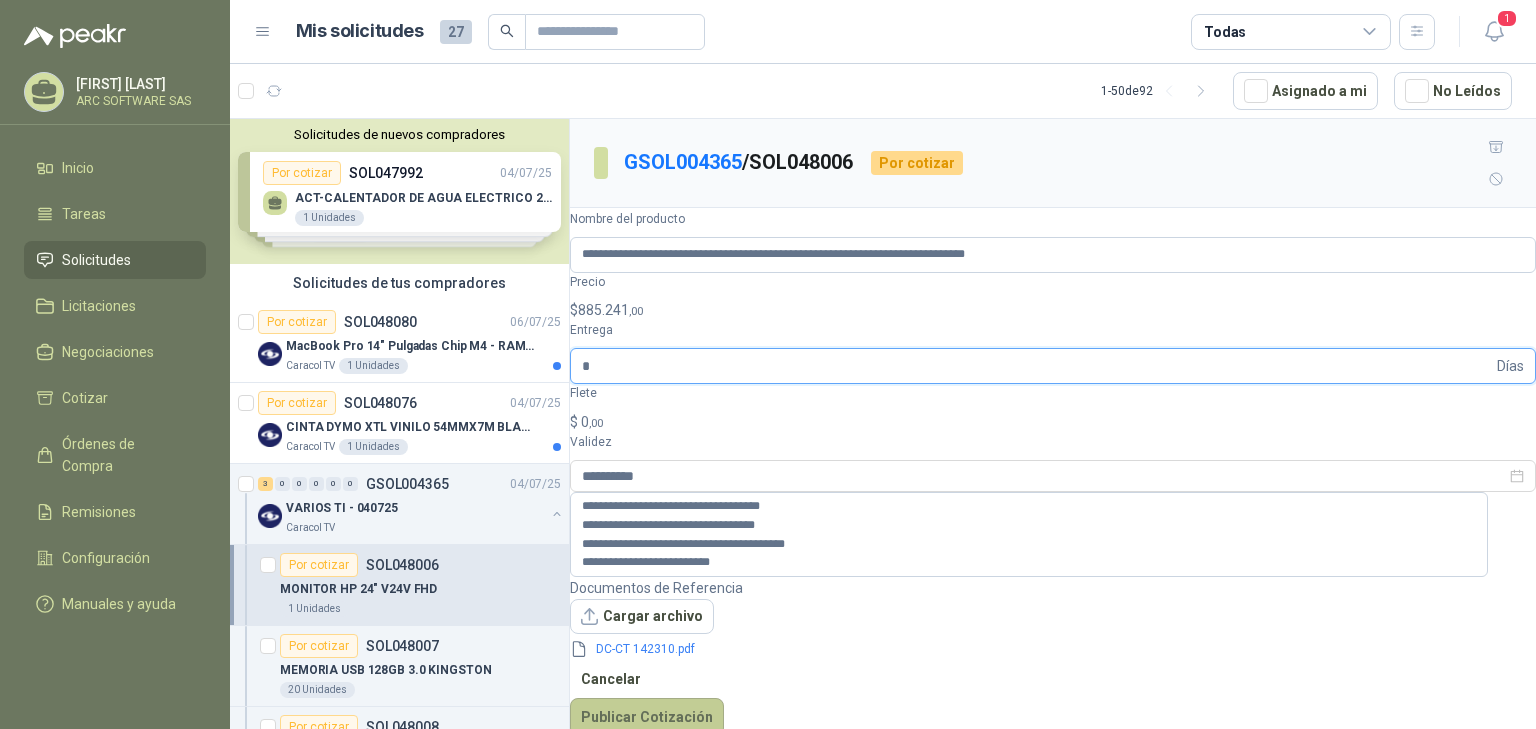 type on "*" 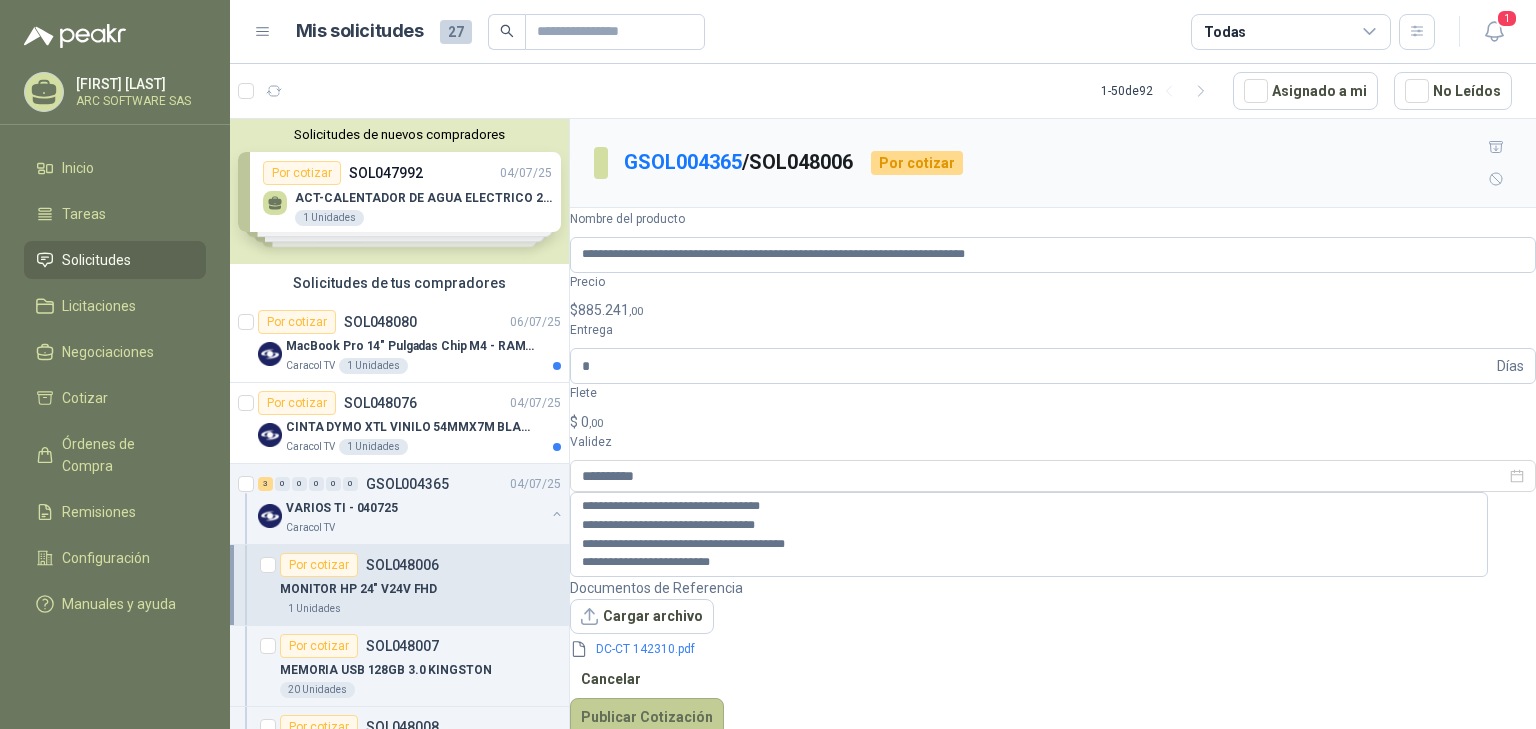 click on "Publicar Cotización" at bounding box center (647, 717) 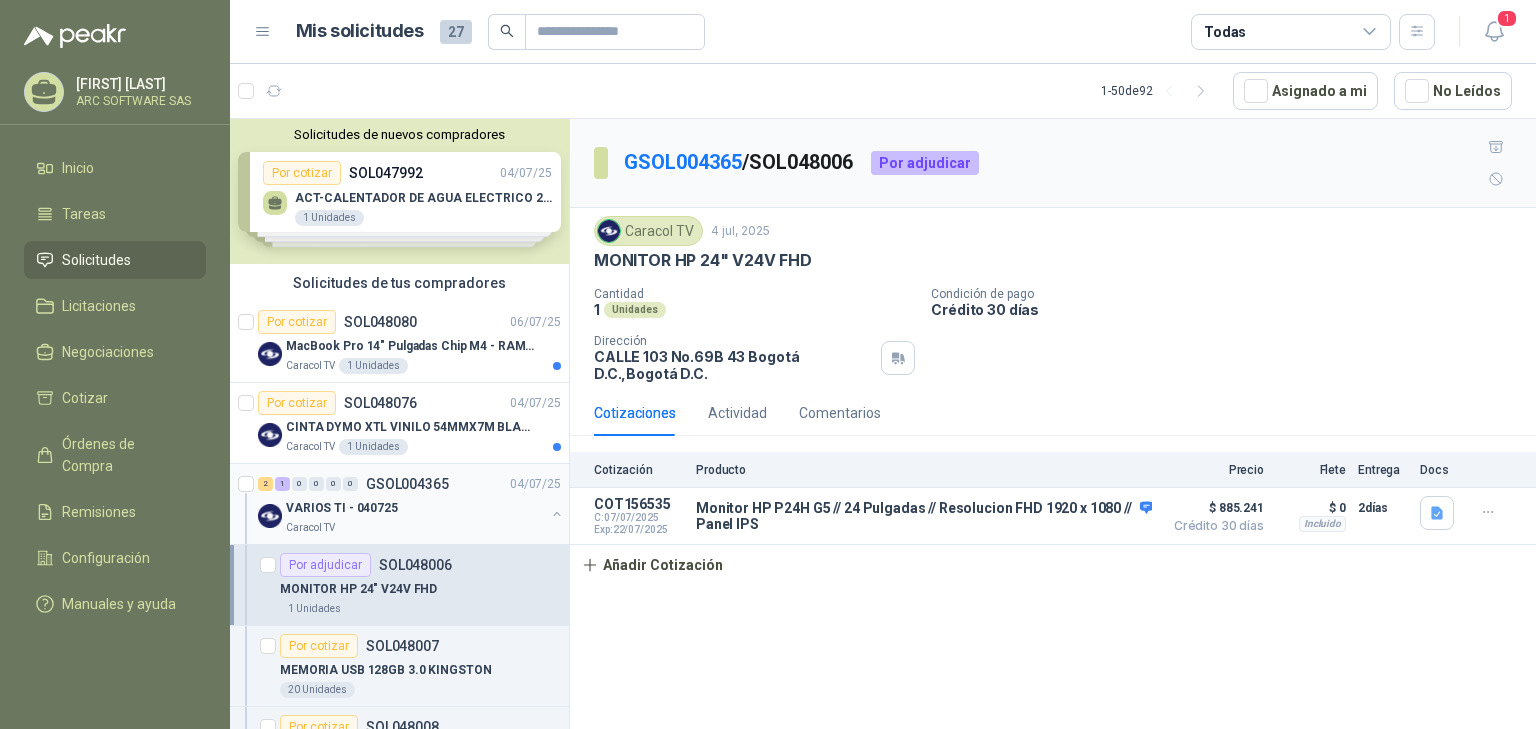 click on "VARIOS TI - 040725" at bounding box center (415, 508) 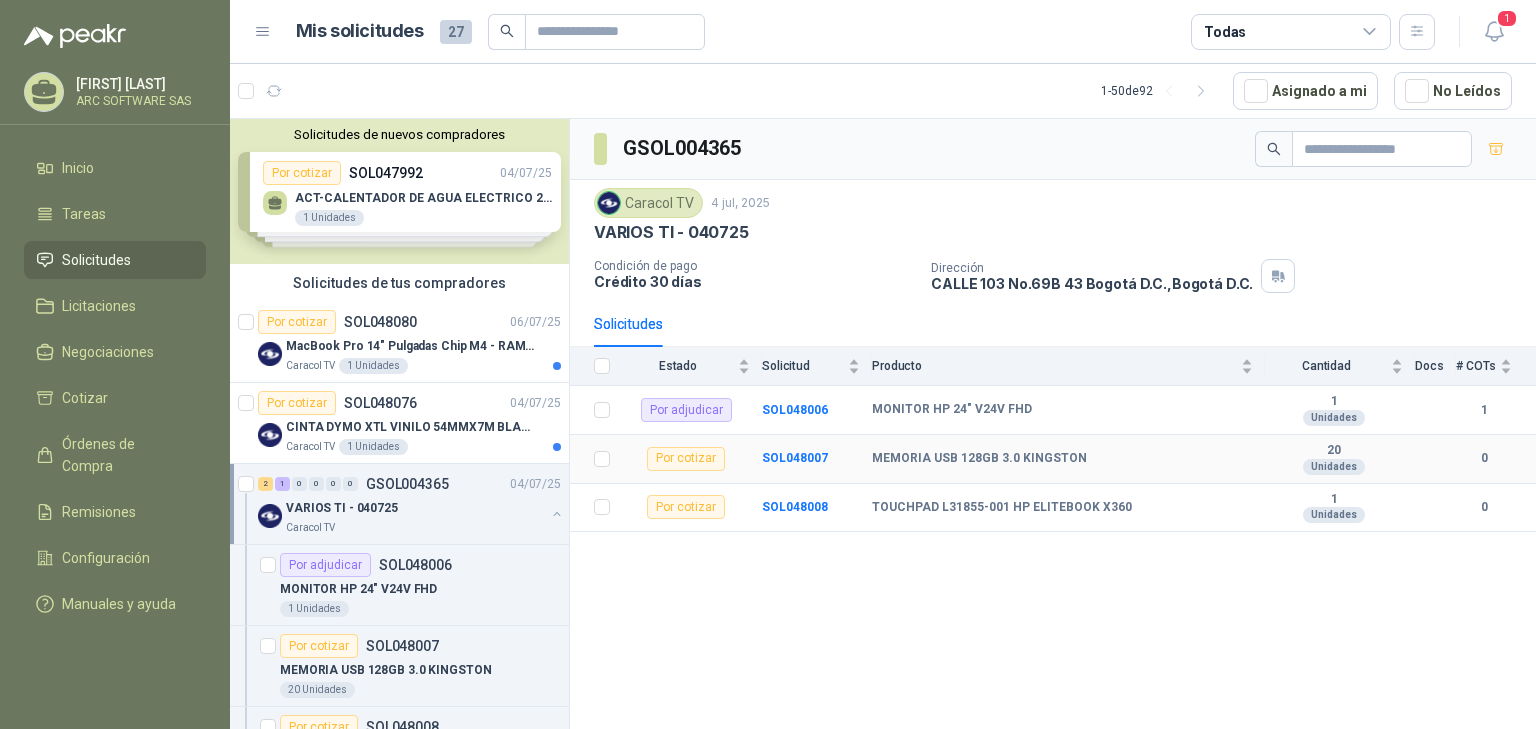 click on "Por cotizar" at bounding box center (686, 459) 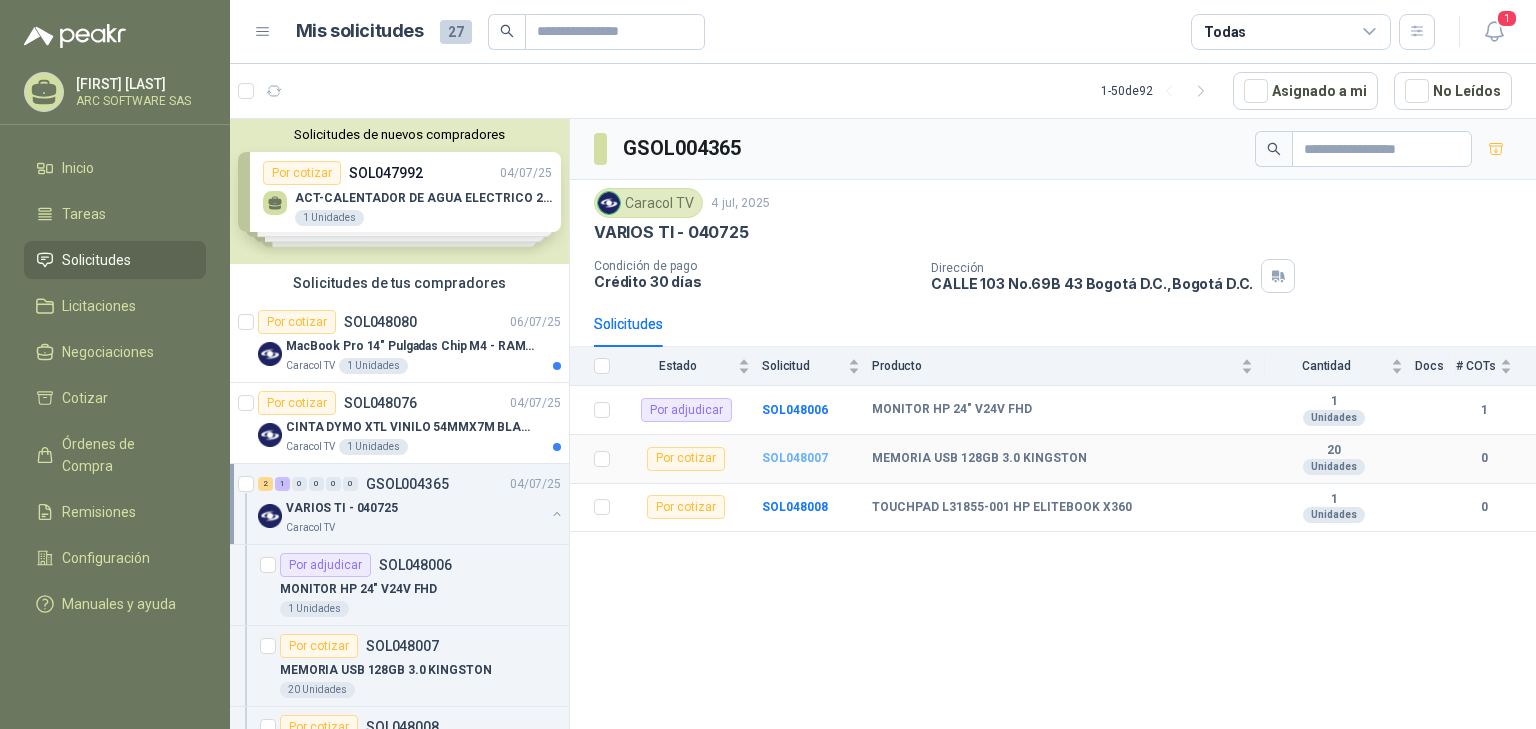 click on "SOL048007" at bounding box center [795, 458] 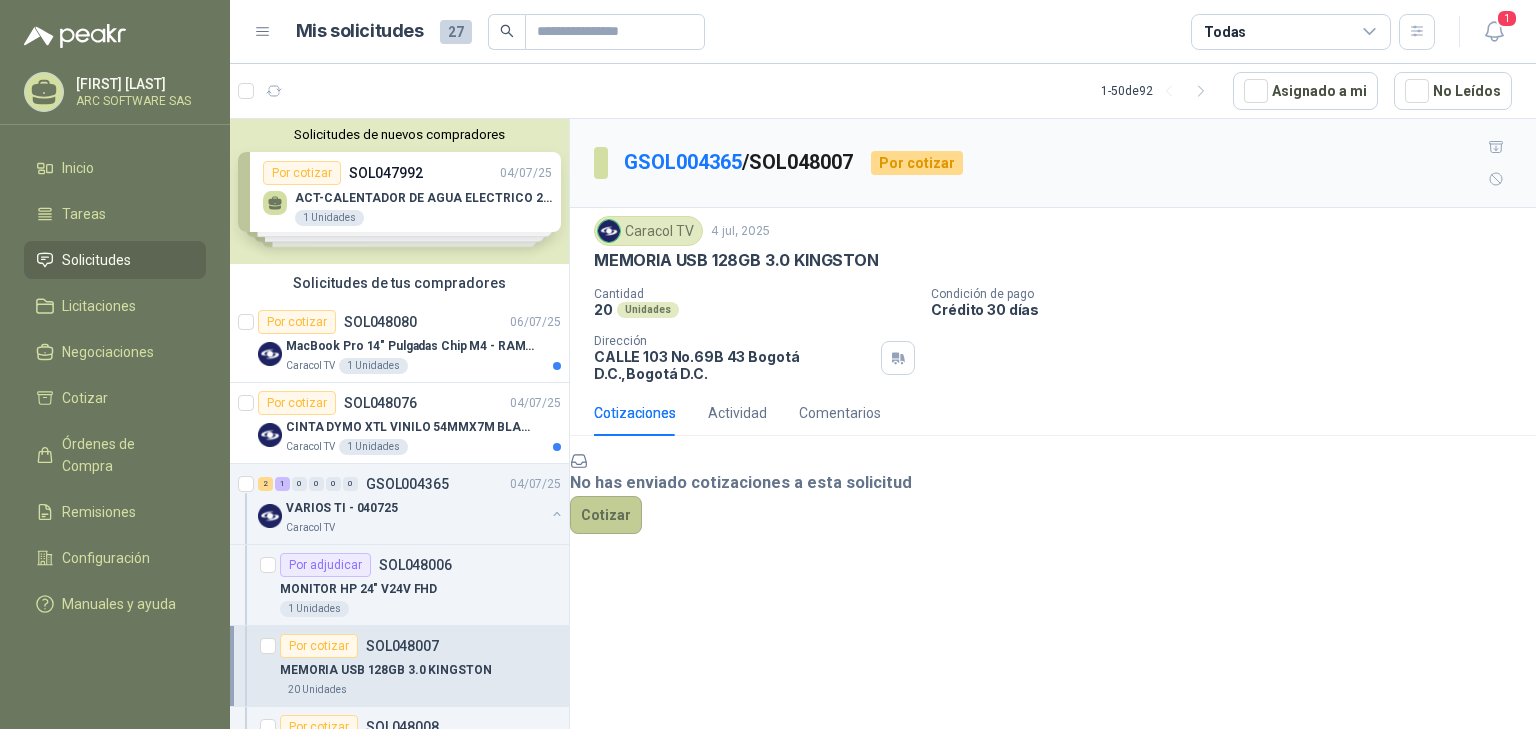 click on "Cotizar" at bounding box center (606, 515) 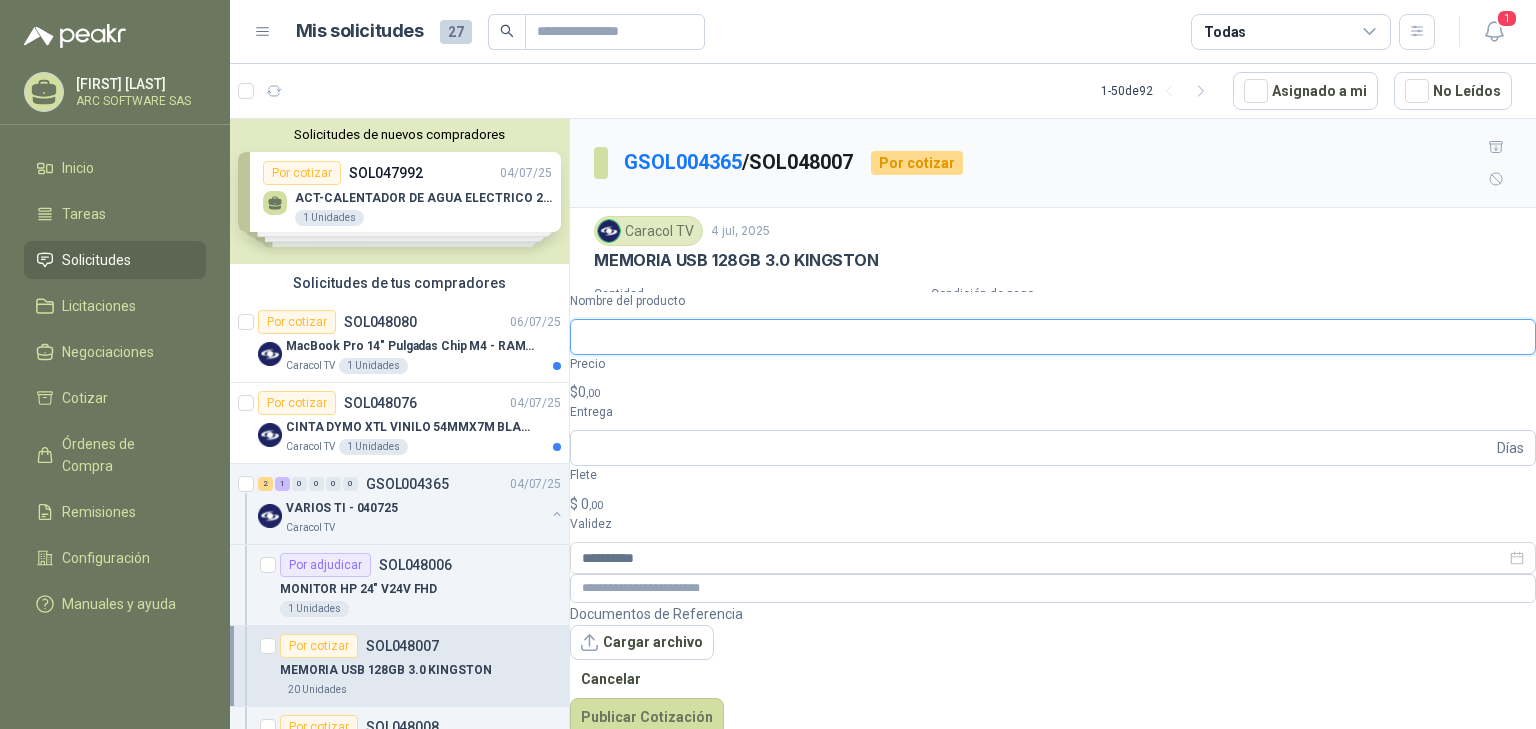 click on "Nombre del producto" at bounding box center (1053, 337) 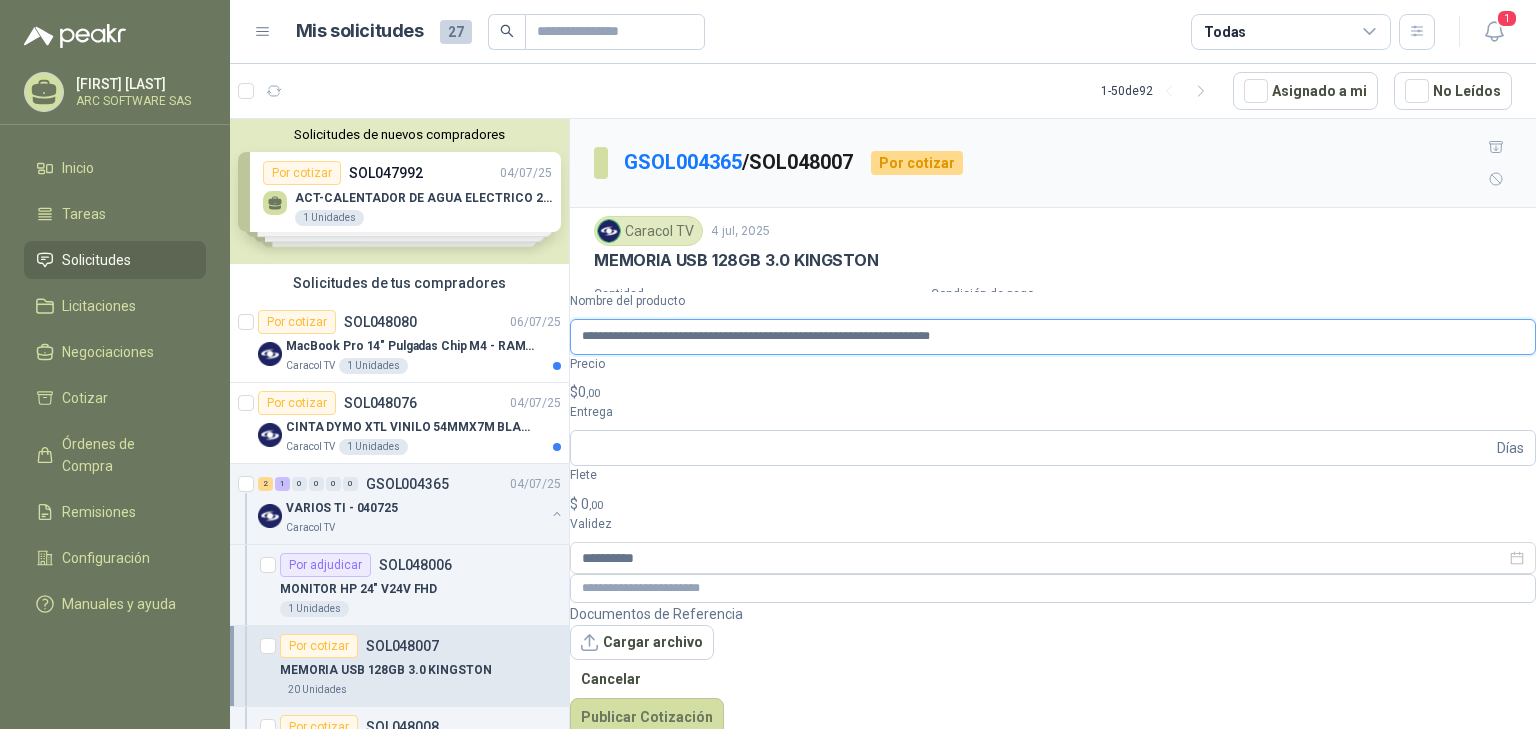 type on "**********" 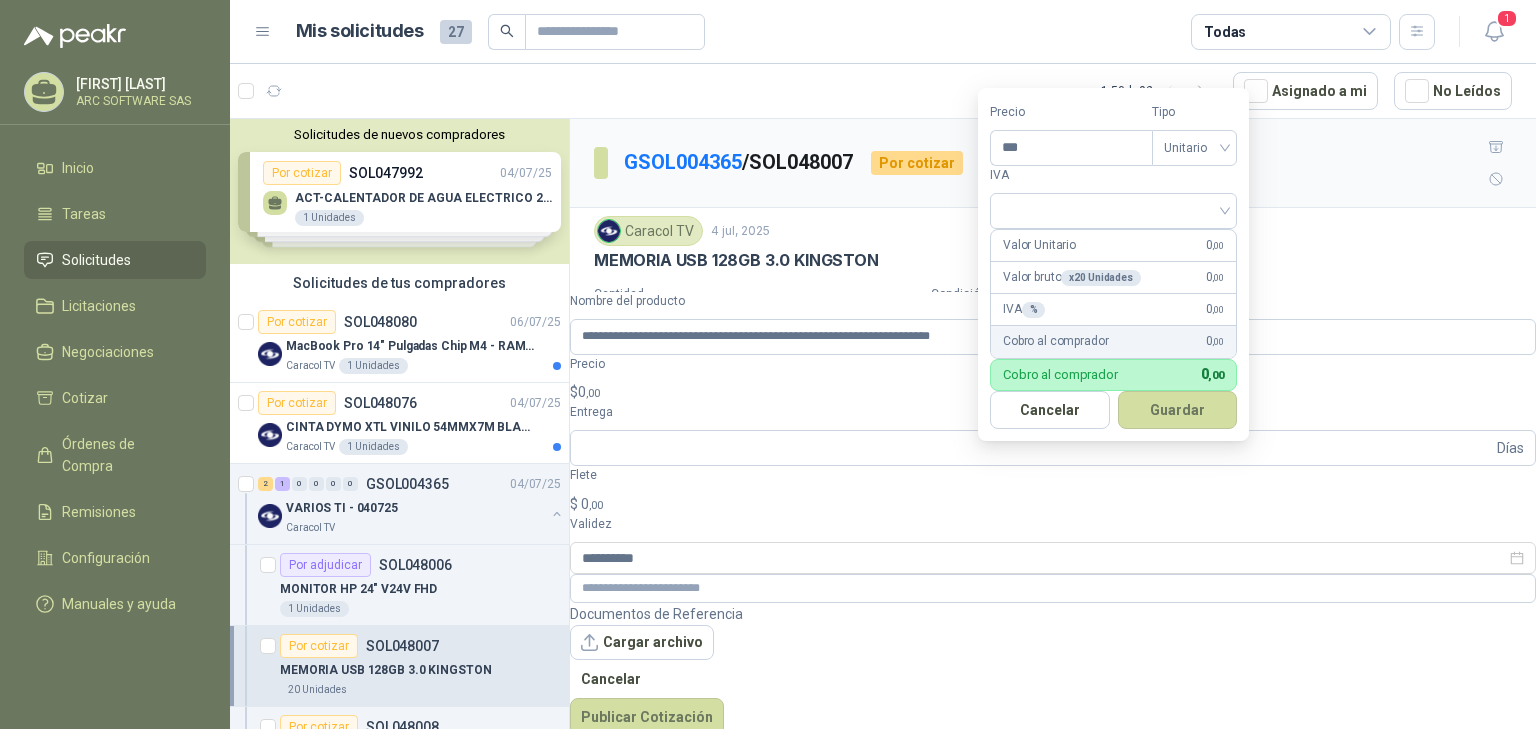 click on "$  0 ,00" at bounding box center [1053, 392] 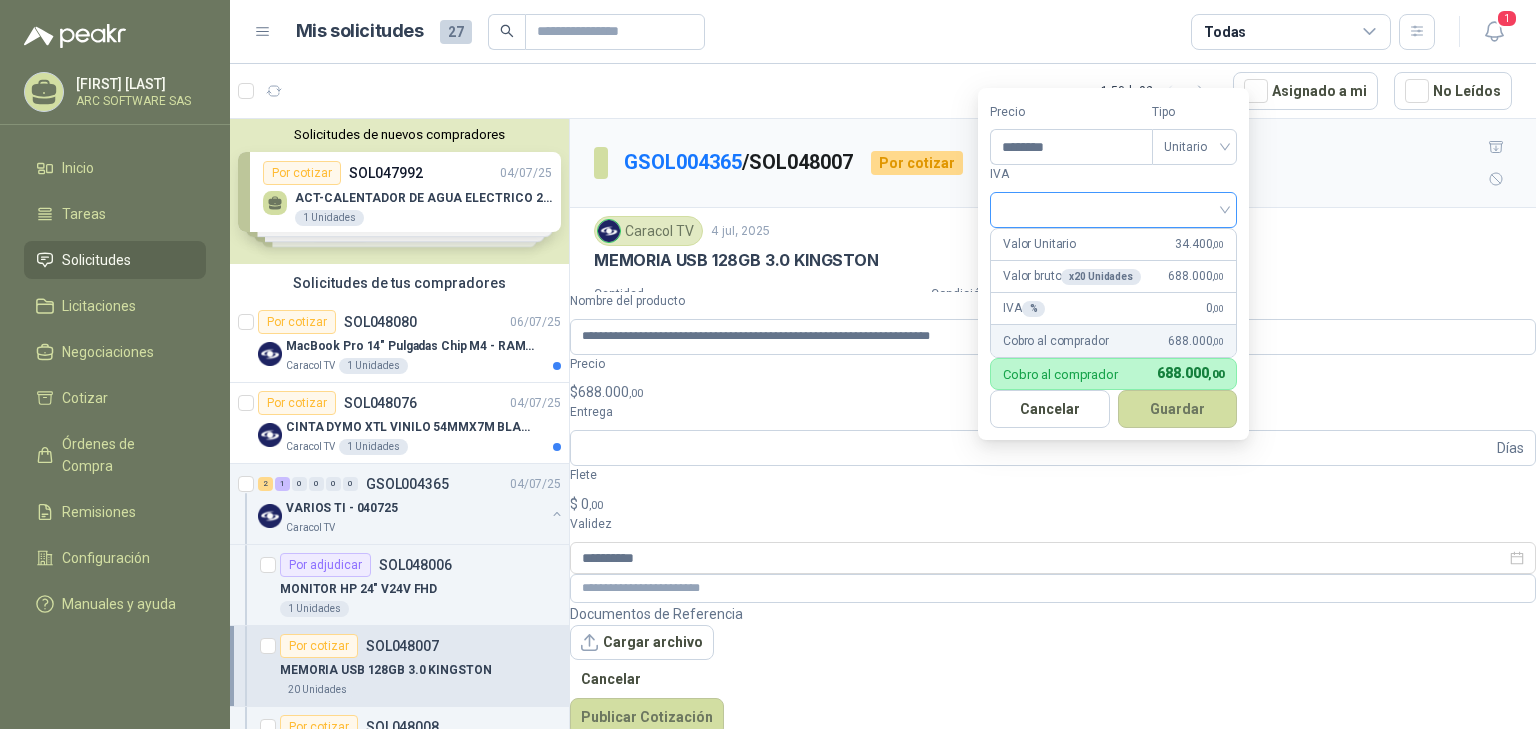 click at bounding box center [1113, 210] 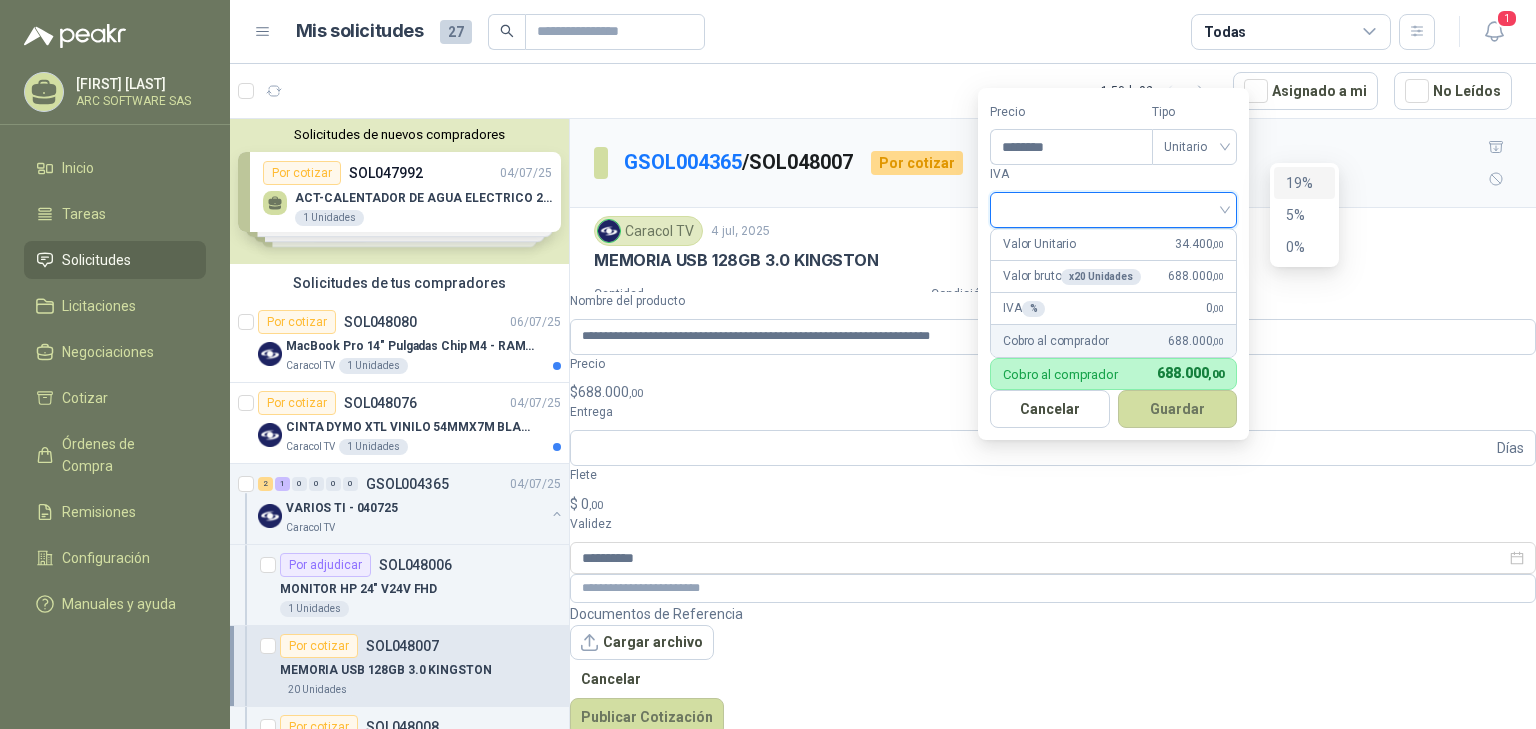 click on "19%" at bounding box center (1304, 183) 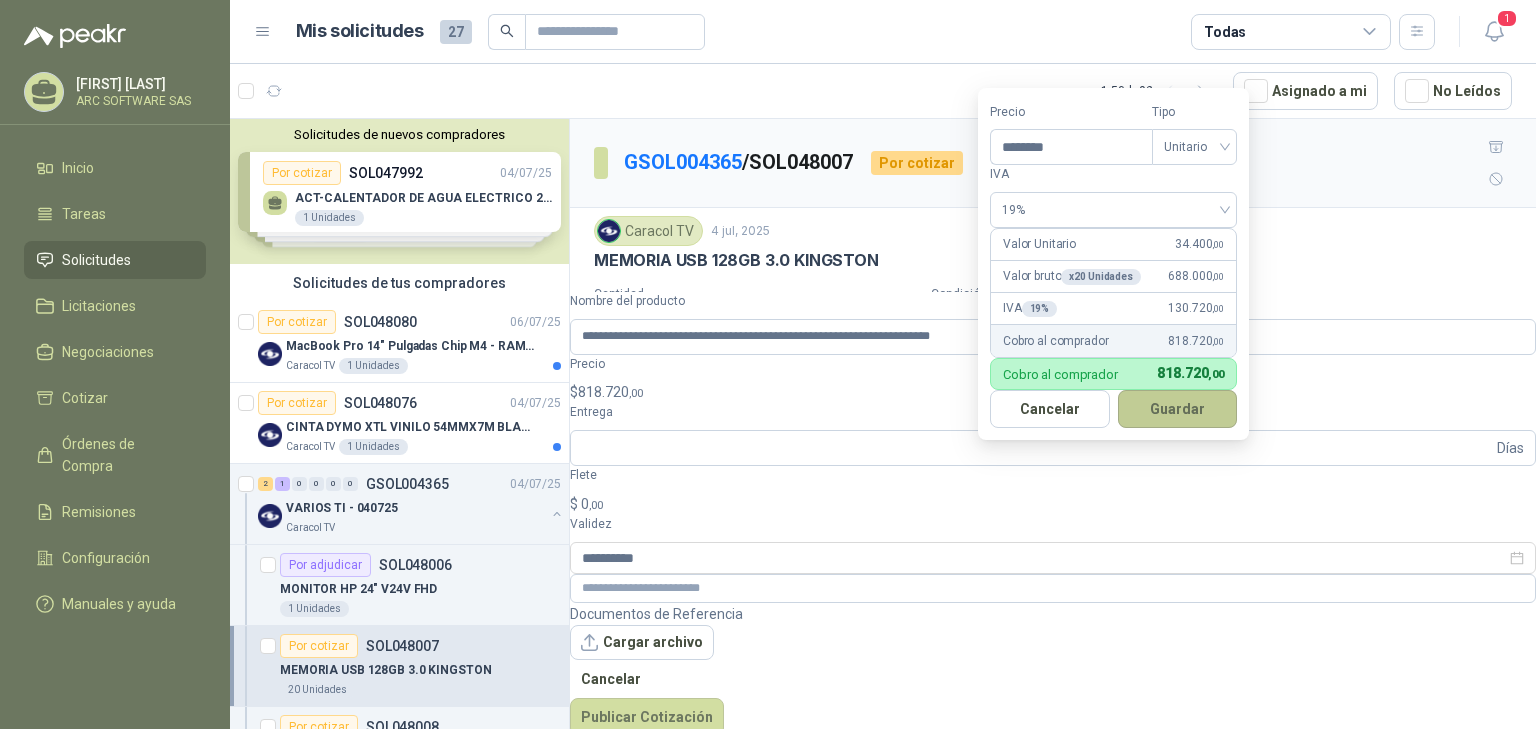 click on "Guardar" at bounding box center (1178, 409) 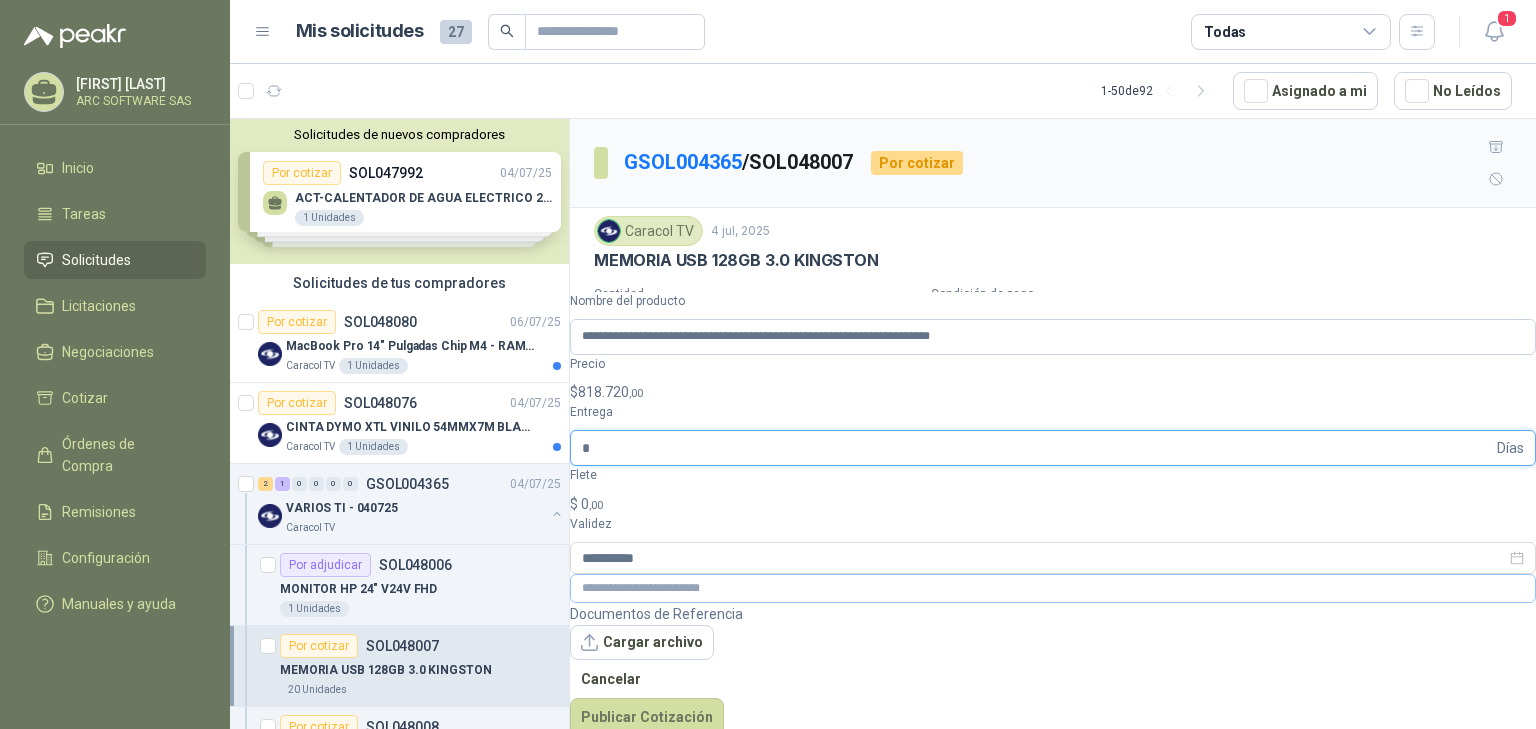 type on "*" 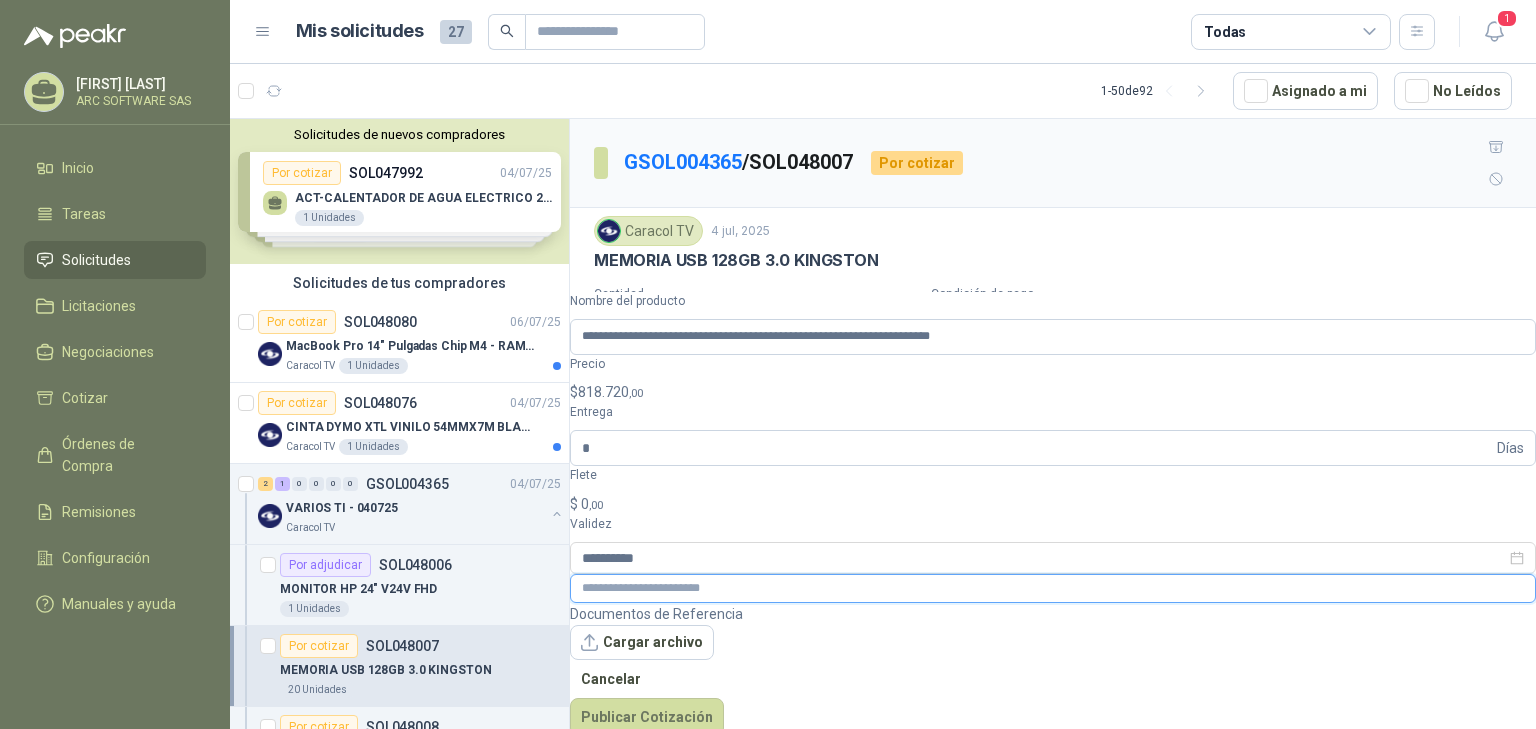 paste on "**********" 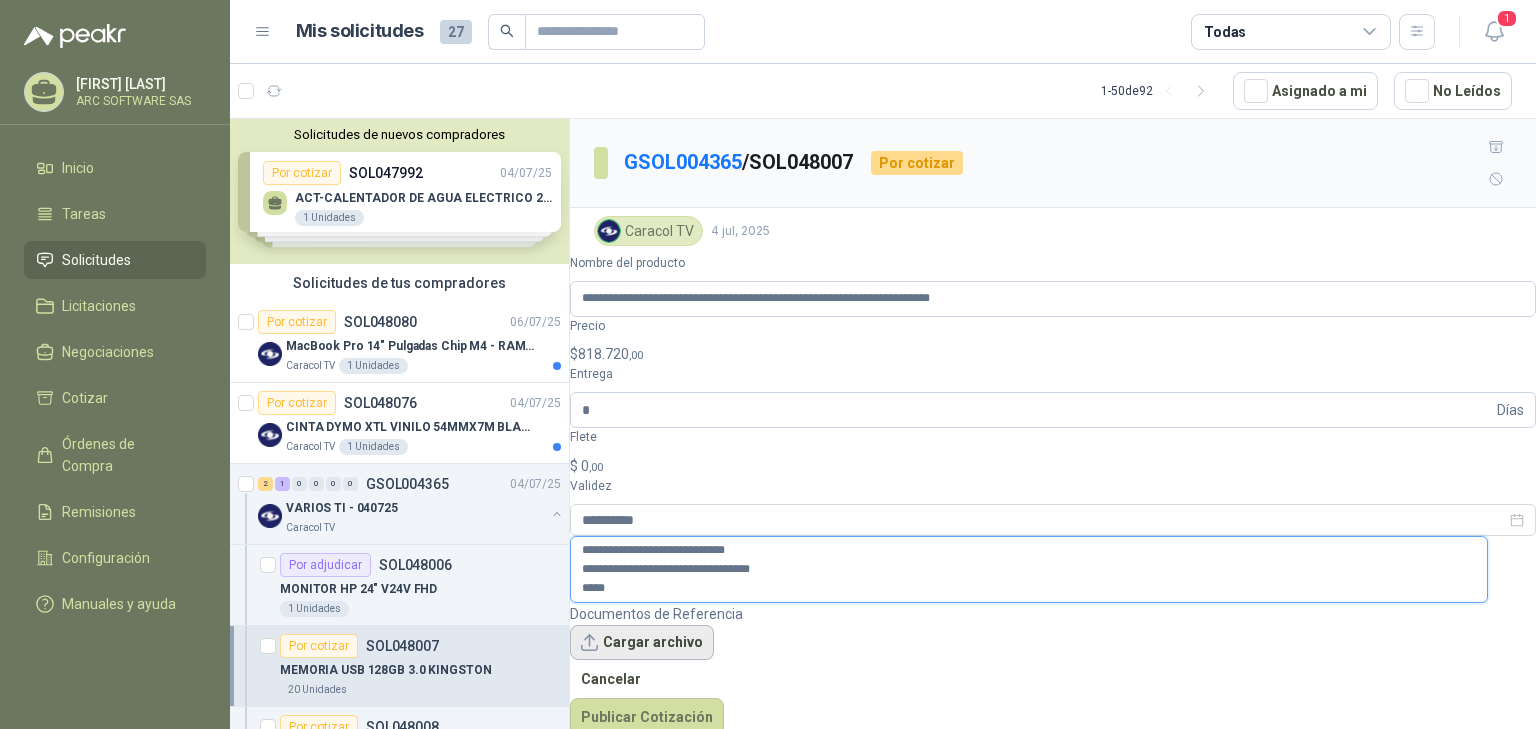 type on "**********" 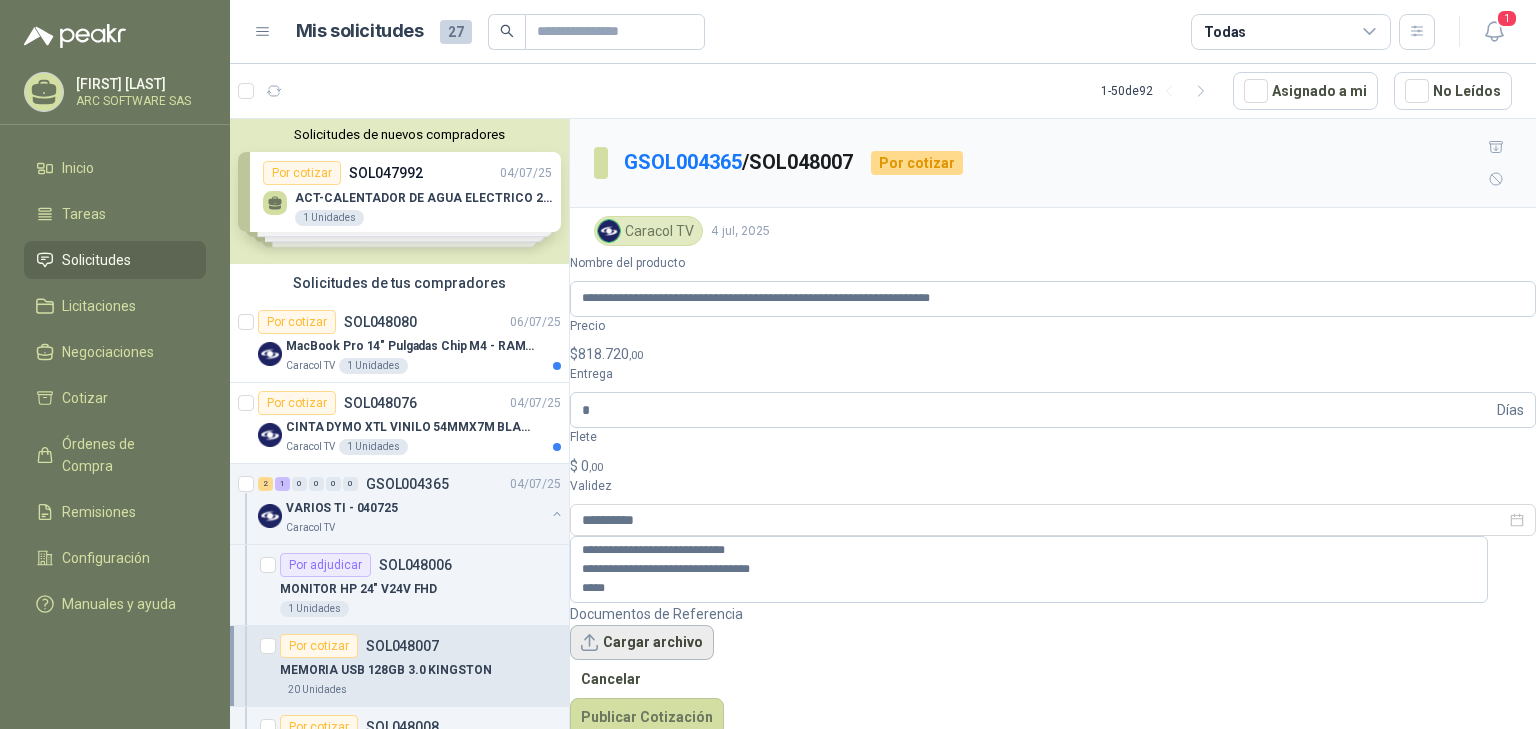 click on "Cargar archivo" at bounding box center (642, 643) 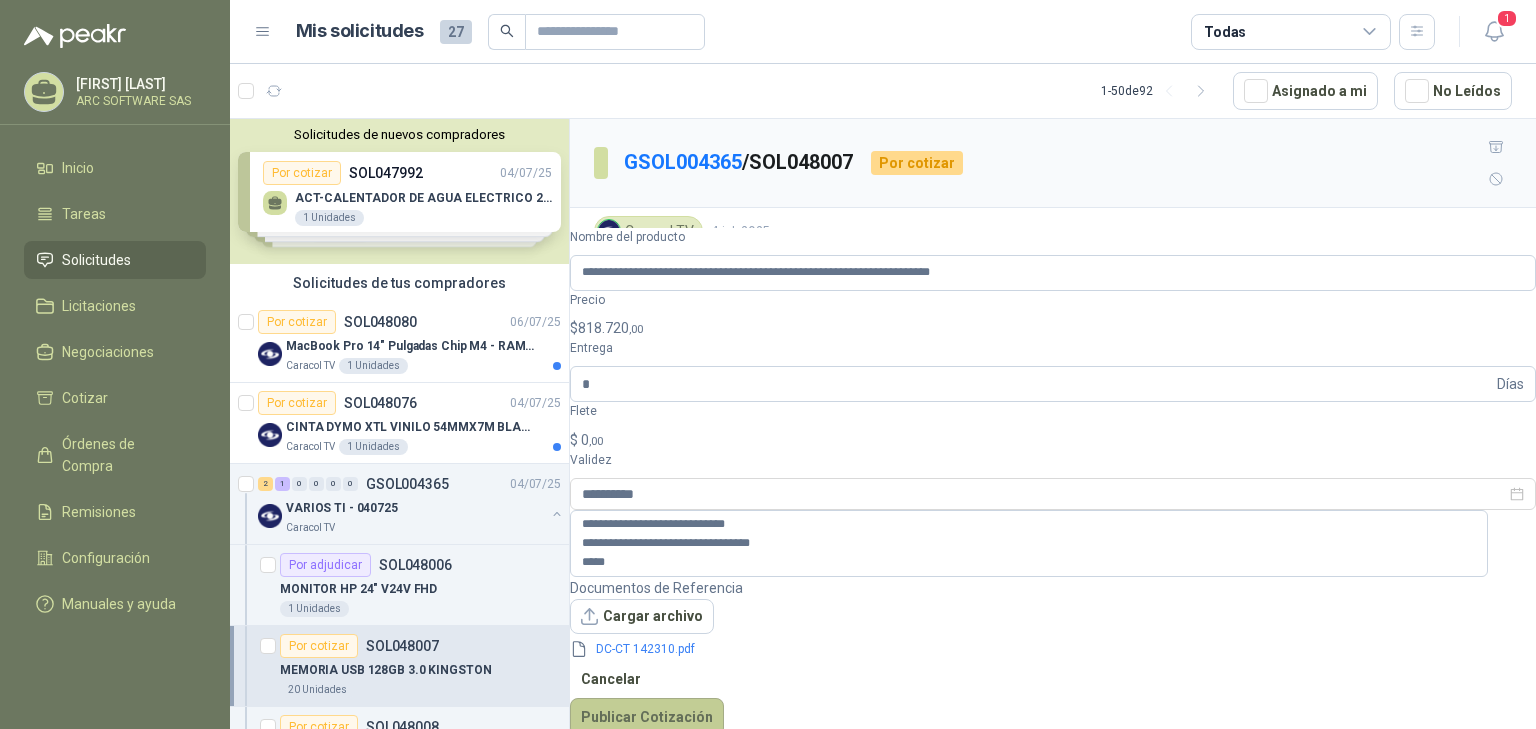 click on "Publicar Cotización" at bounding box center [647, 717] 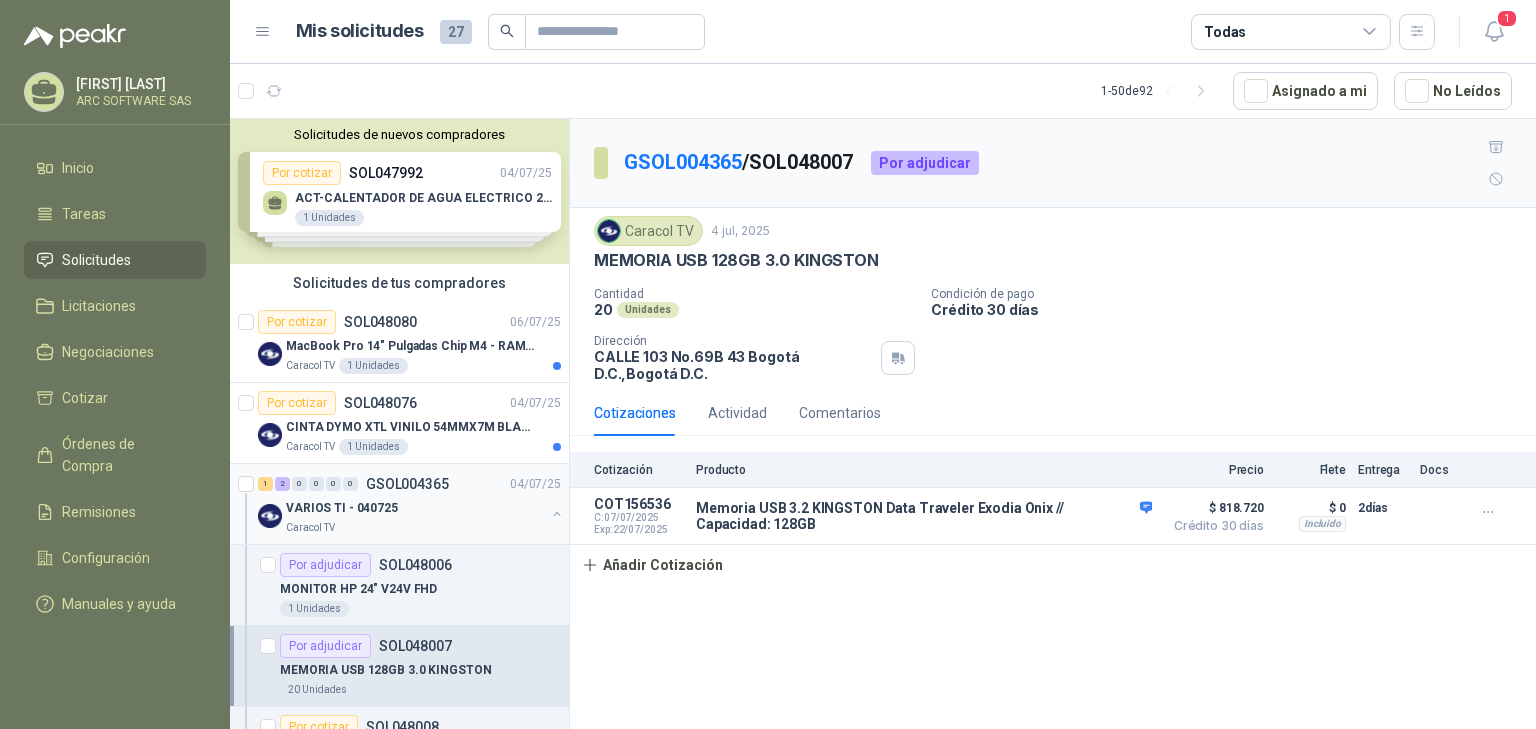 click on "1   2   0   0   0   0   GSOL004365 04/07/25" at bounding box center (411, 484) 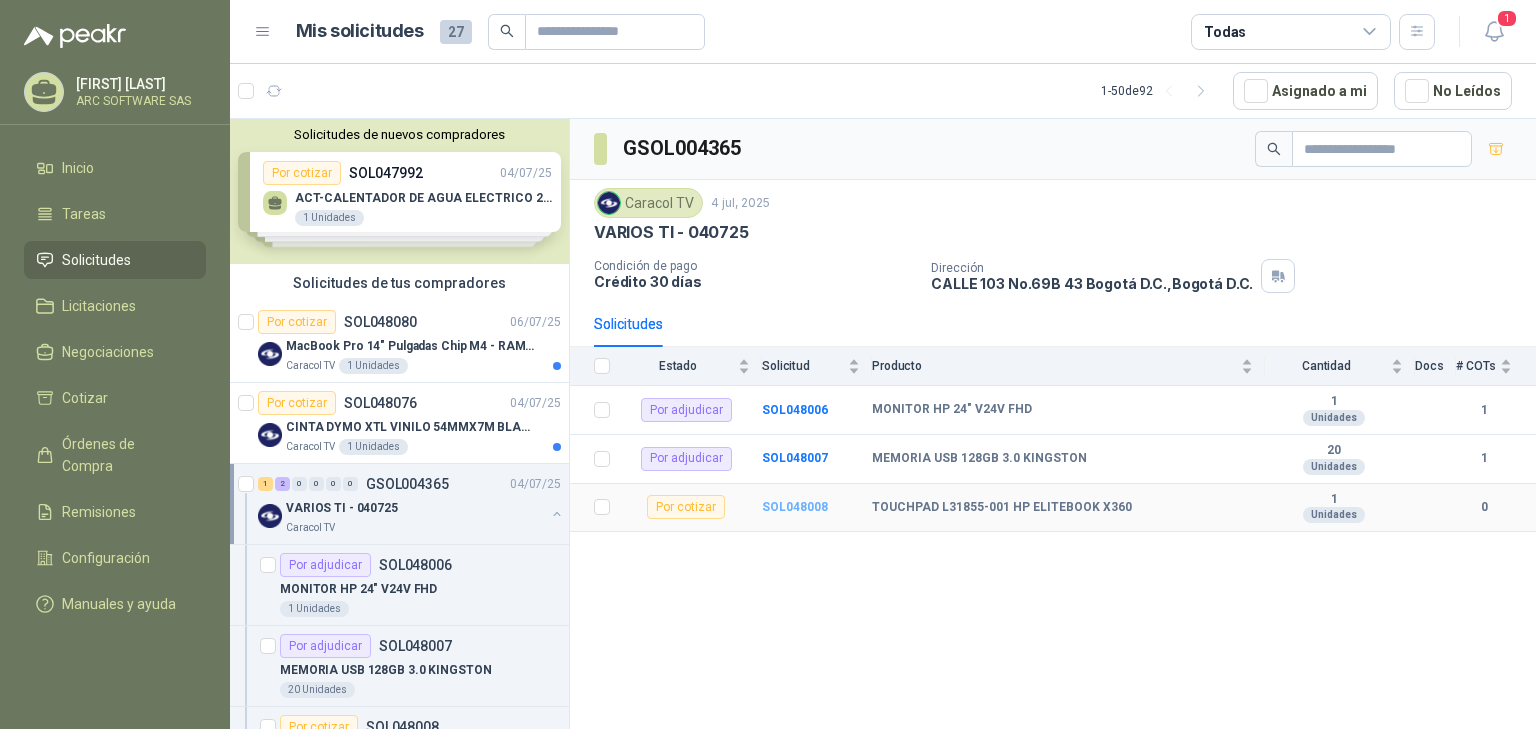 click on "SOL048008" at bounding box center [795, 507] 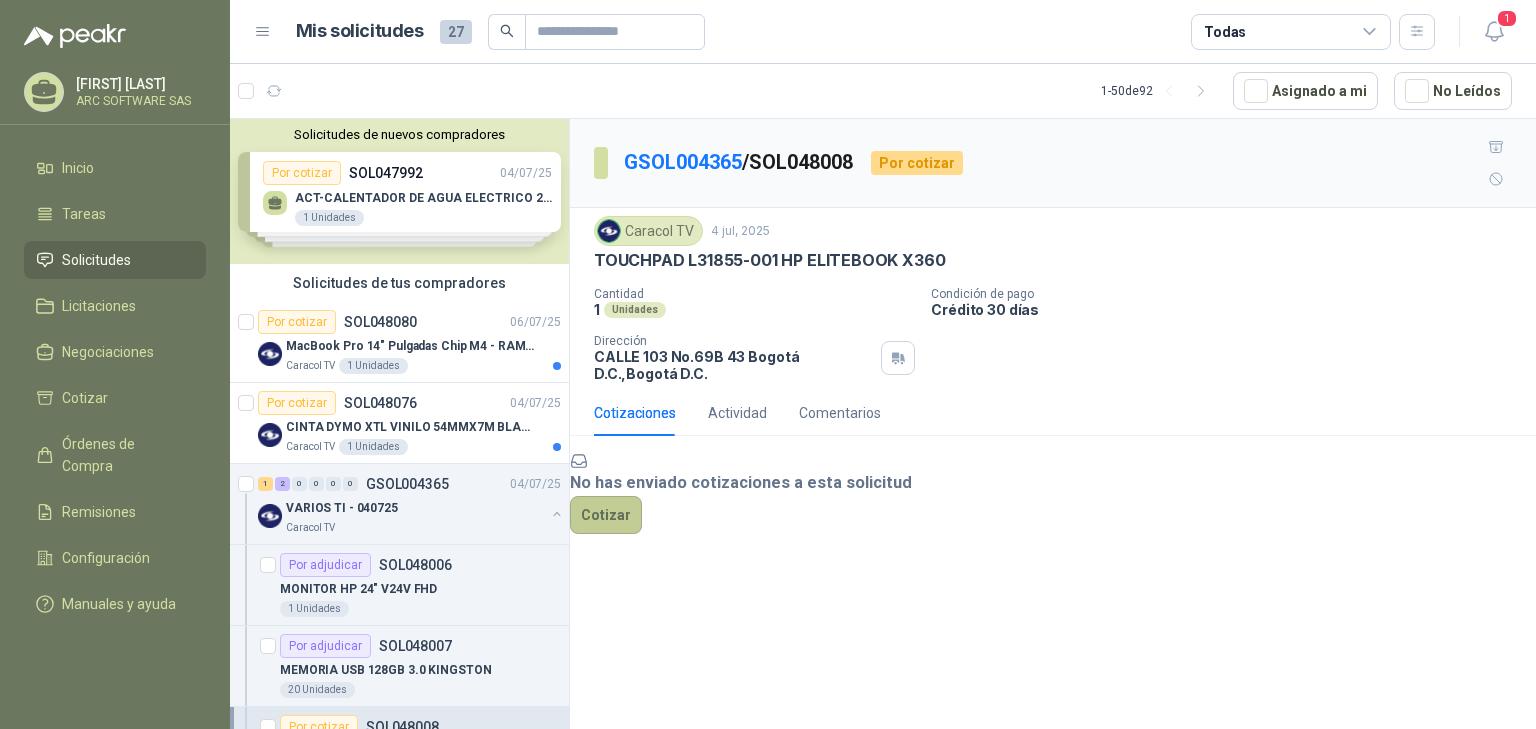 click on "Cotizar" at bounding box center [606, 515] 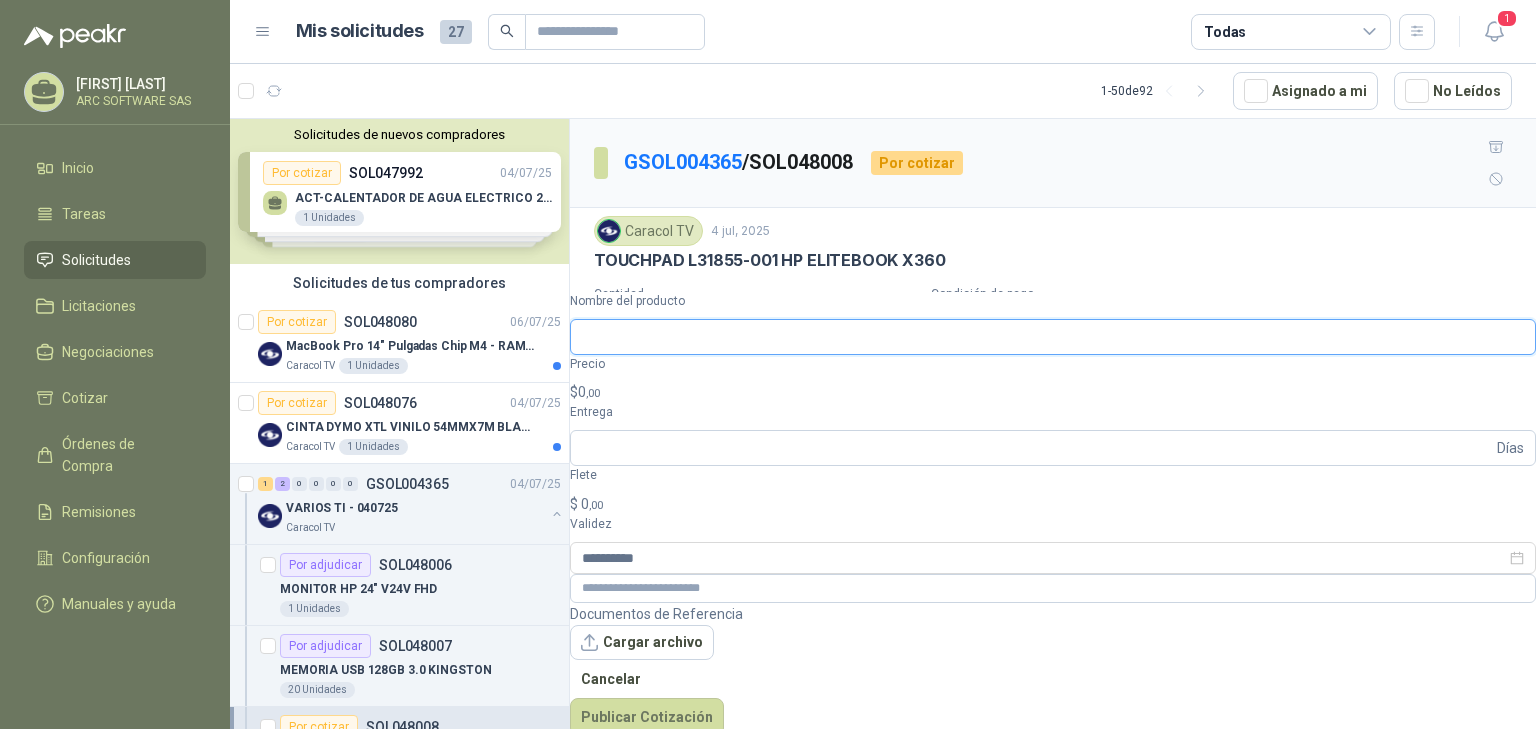 click on "Nombre del producto" at bounding box center (1053, 337) 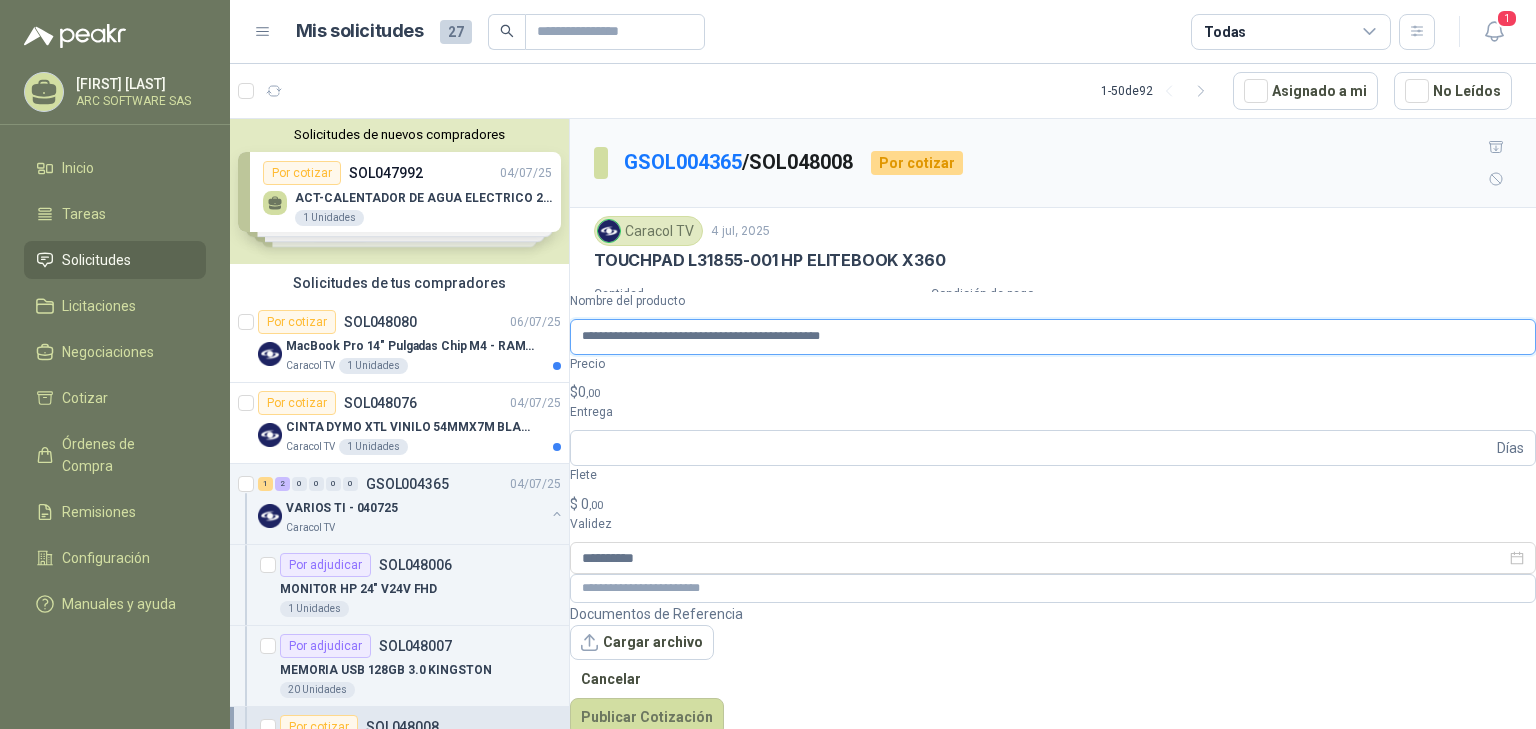 type on "**********" 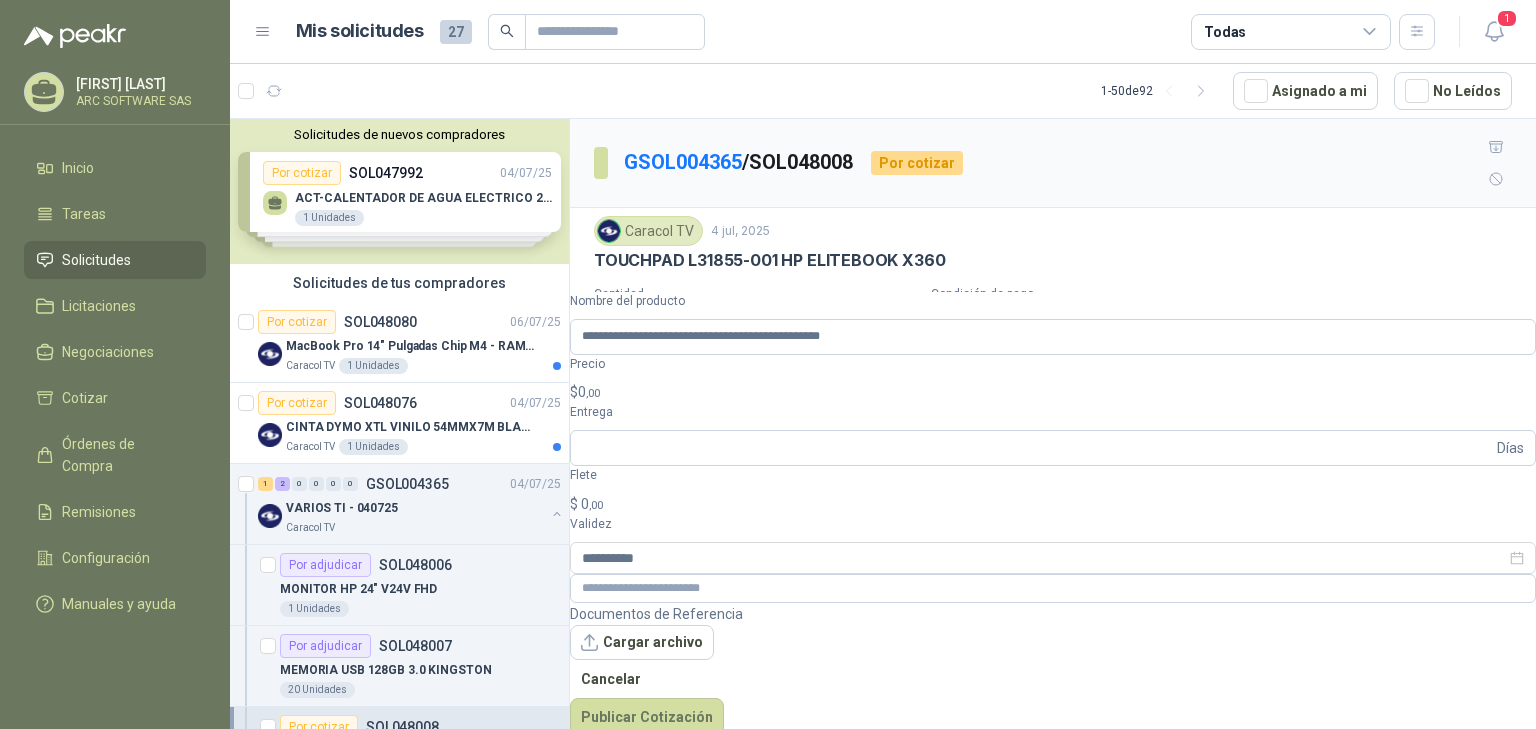 click on "$  0 ,00" at bounding box center (1053, 392) 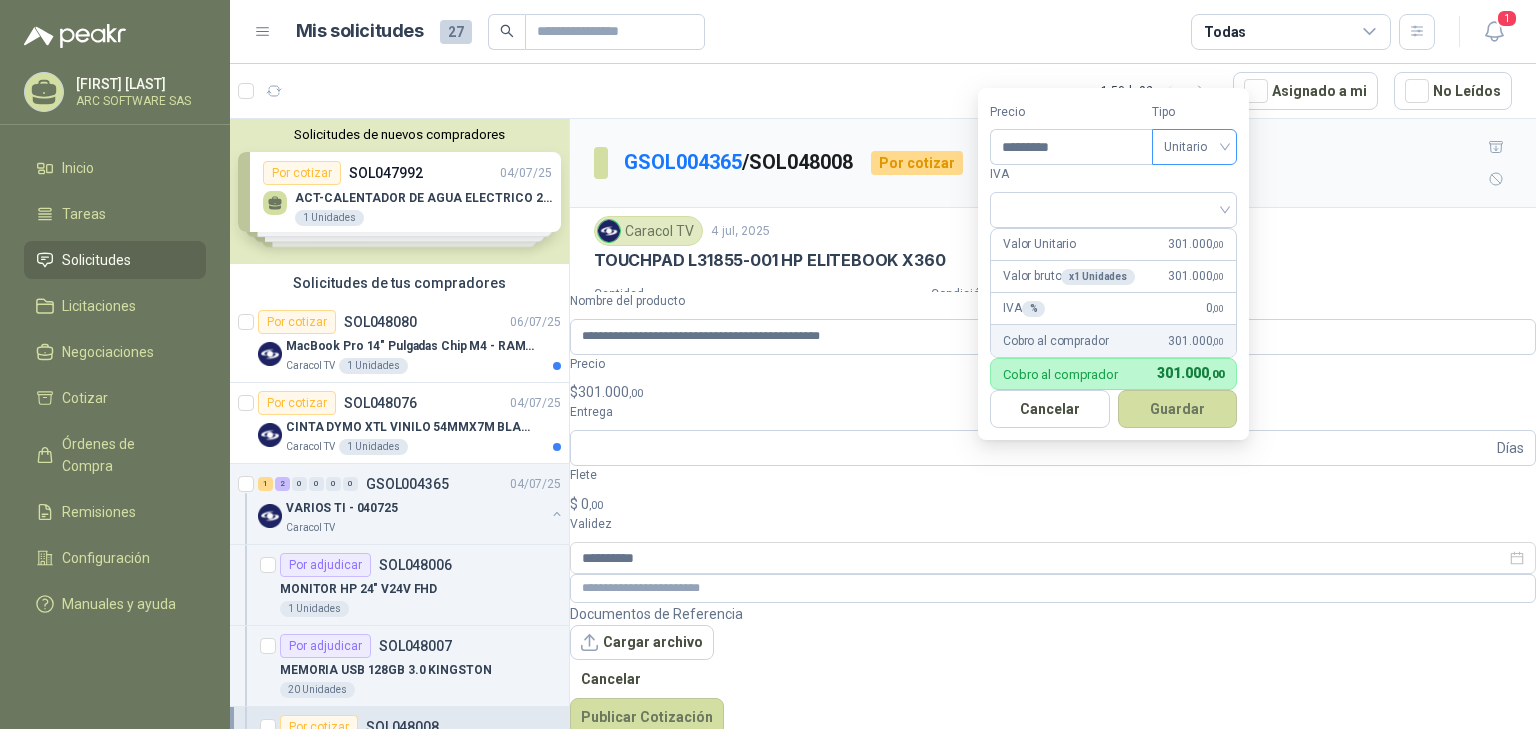 click on "Unitario" at bounding box center (1194, 147) 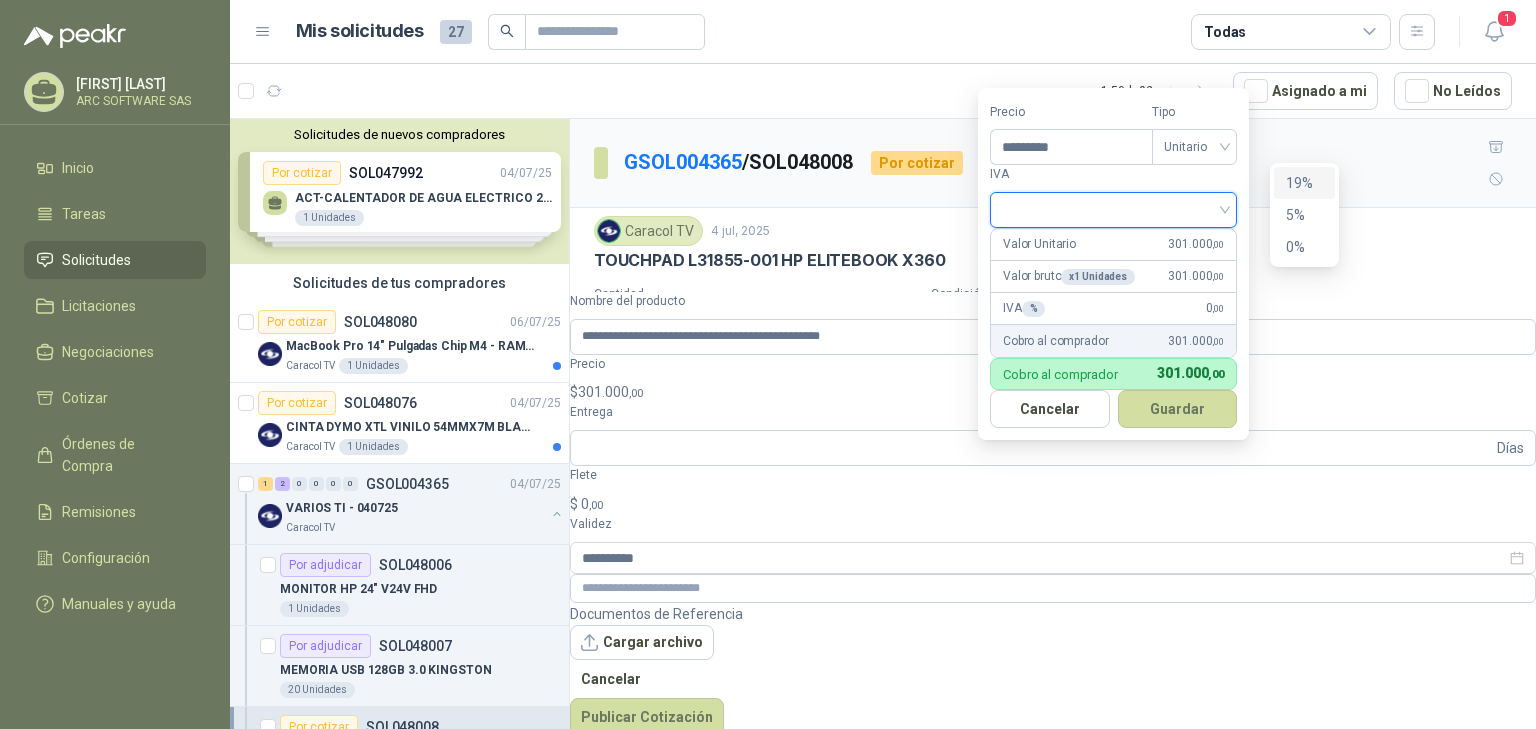 click at bounding box center (1113, 208) 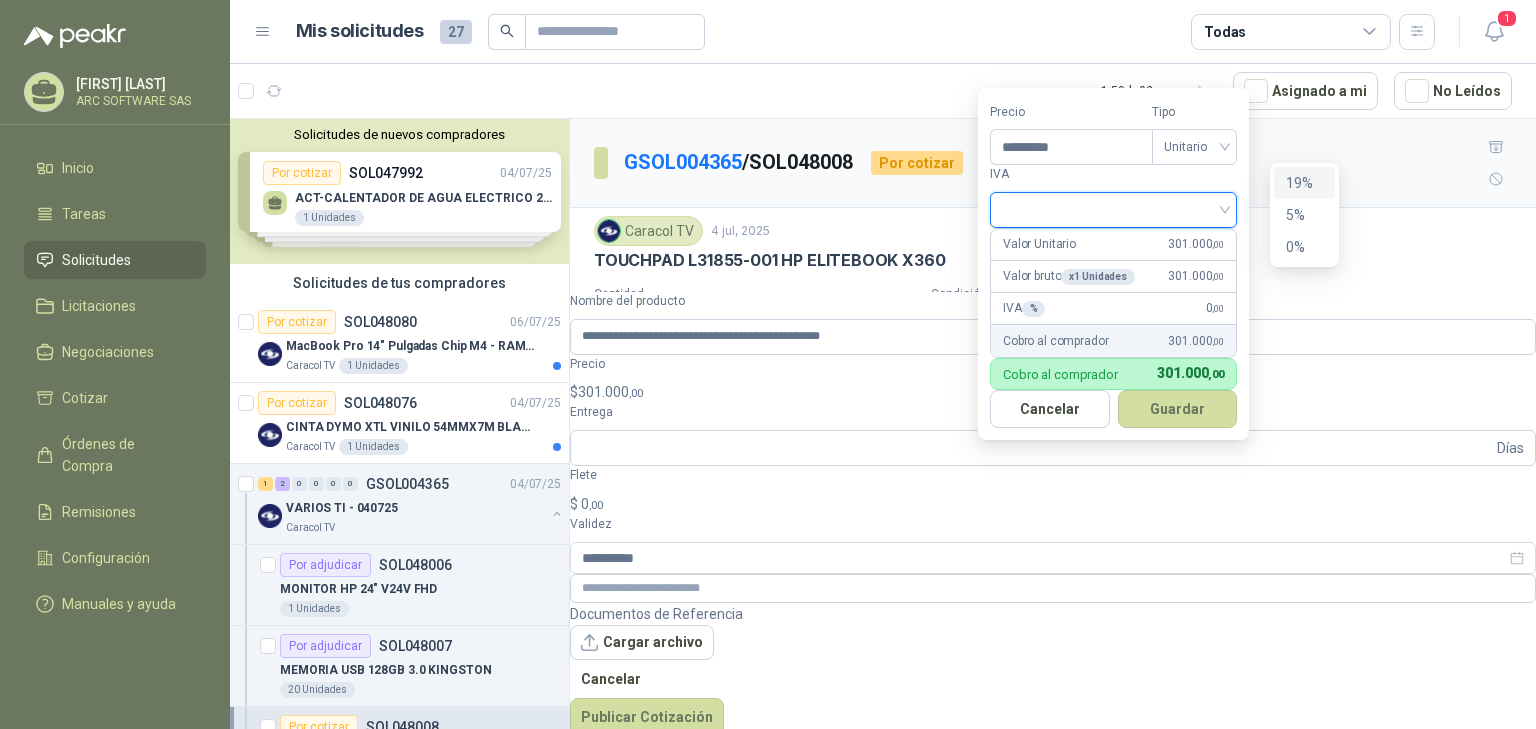 click on "19%" at bounding box center (1304, 183) 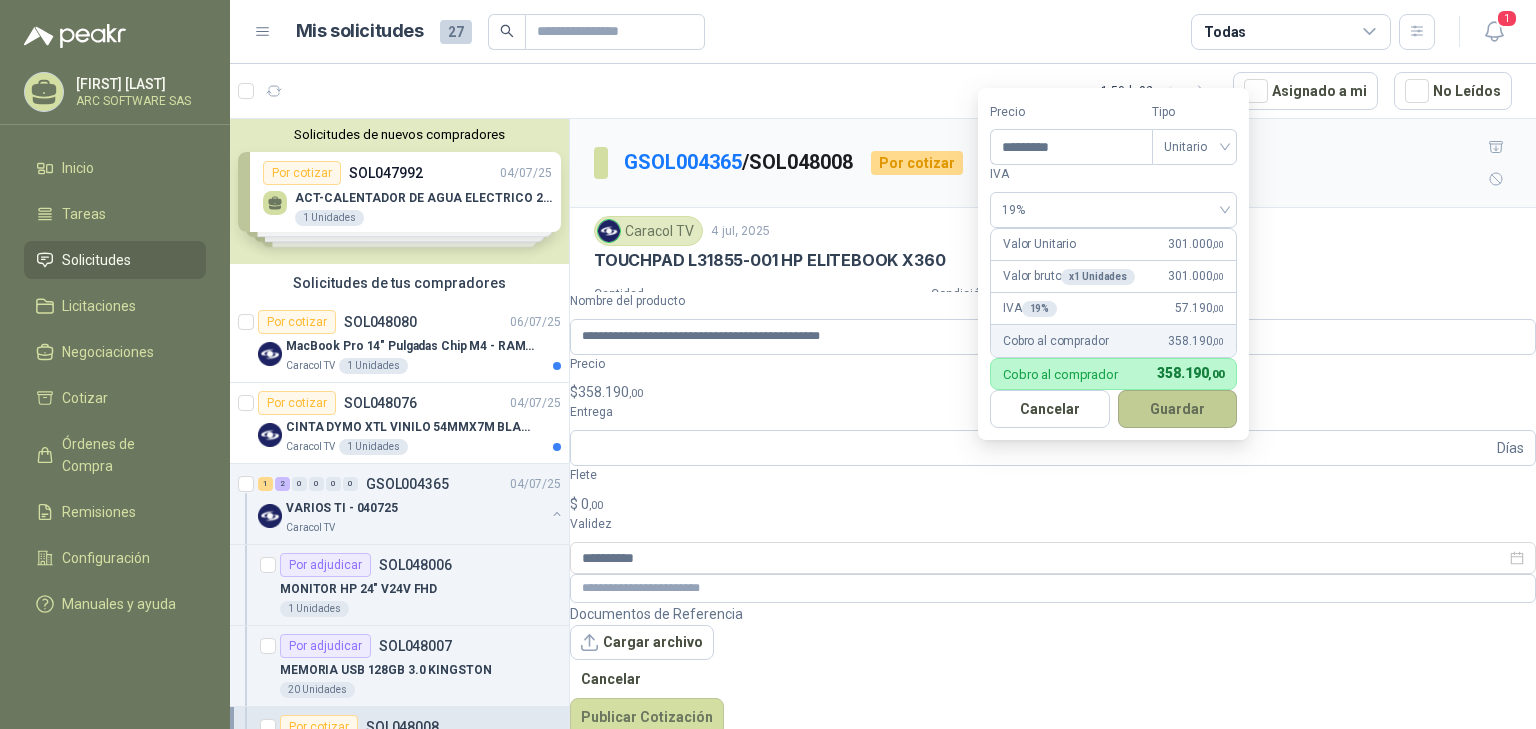 click on "Guardar" at bounding box center [1178, 409] 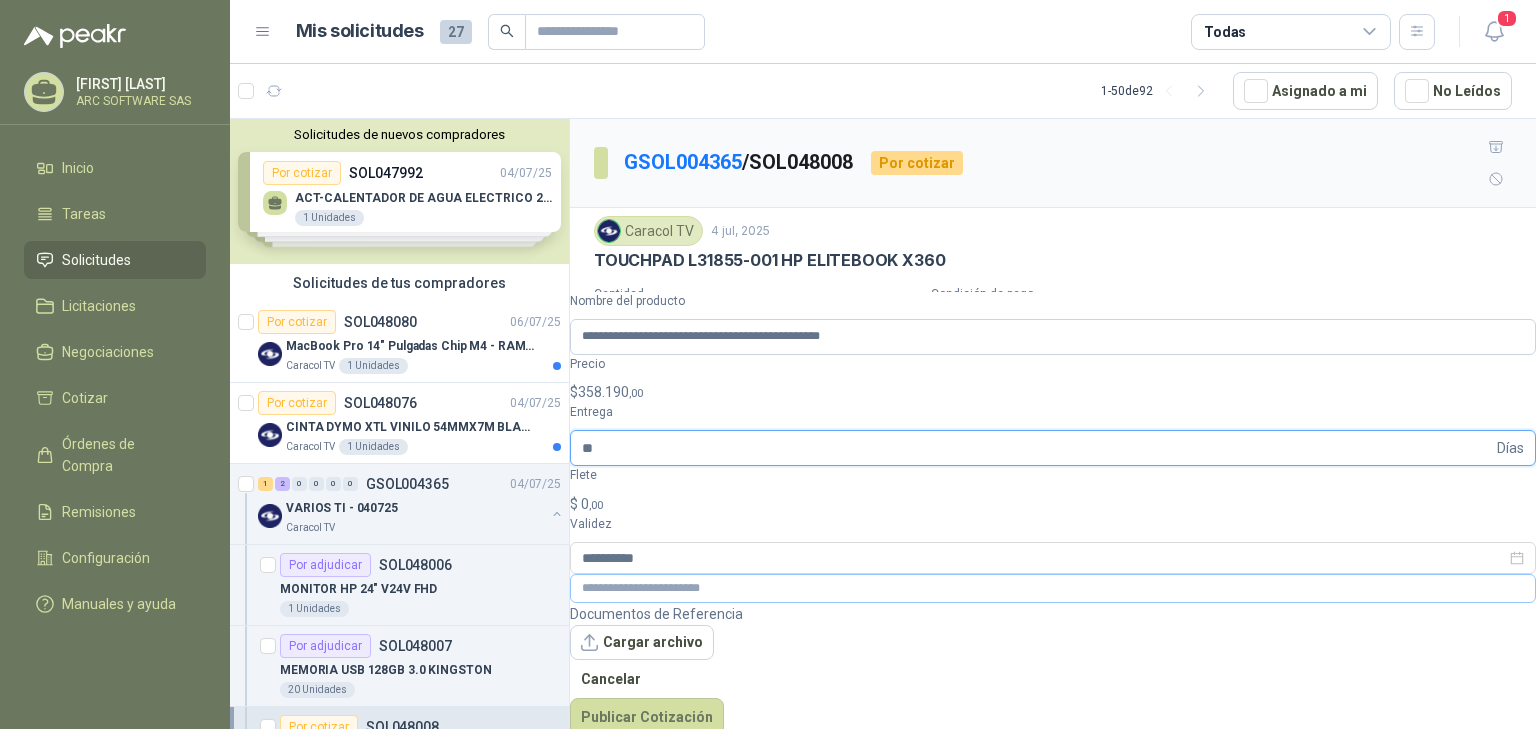 type on "**" 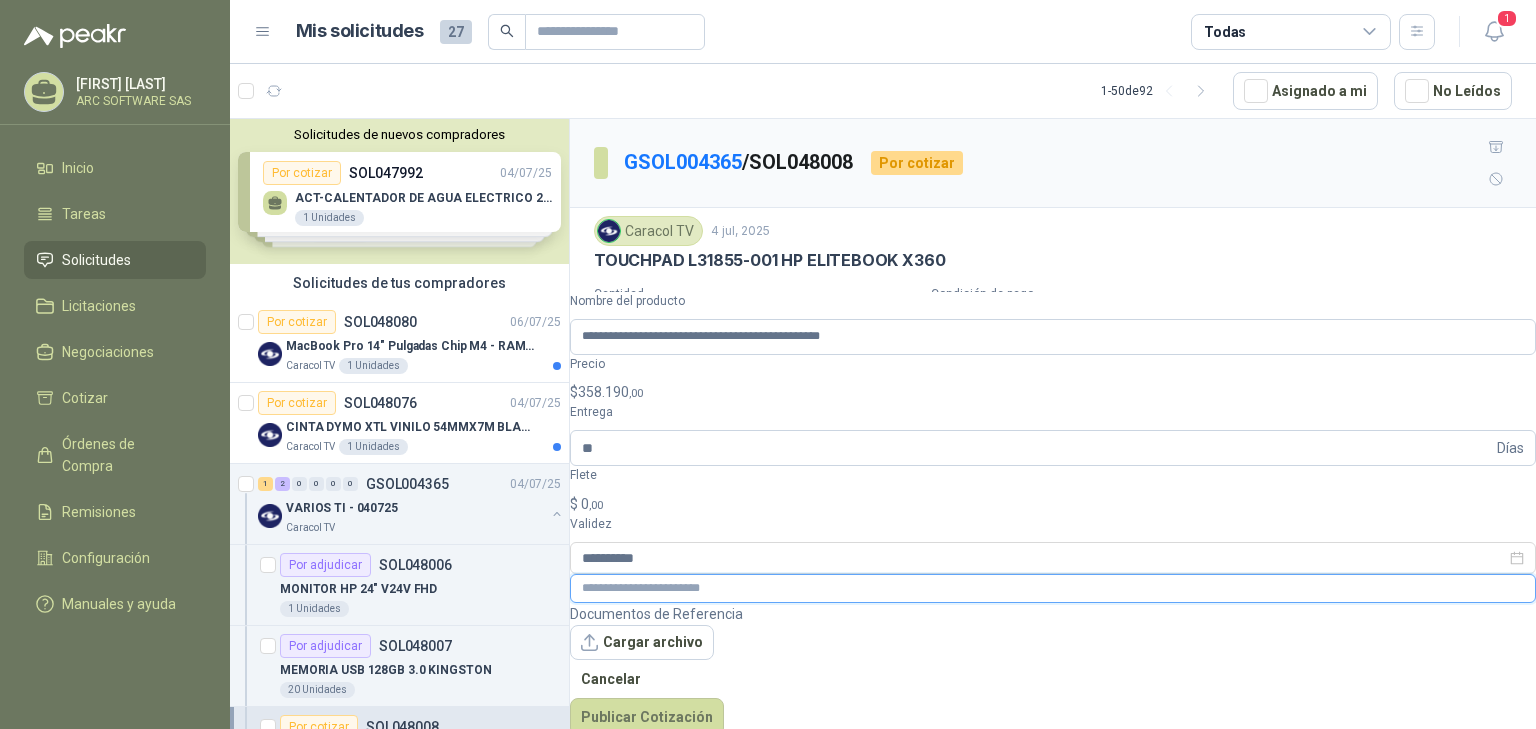 click at bounding box center (1053, 588) 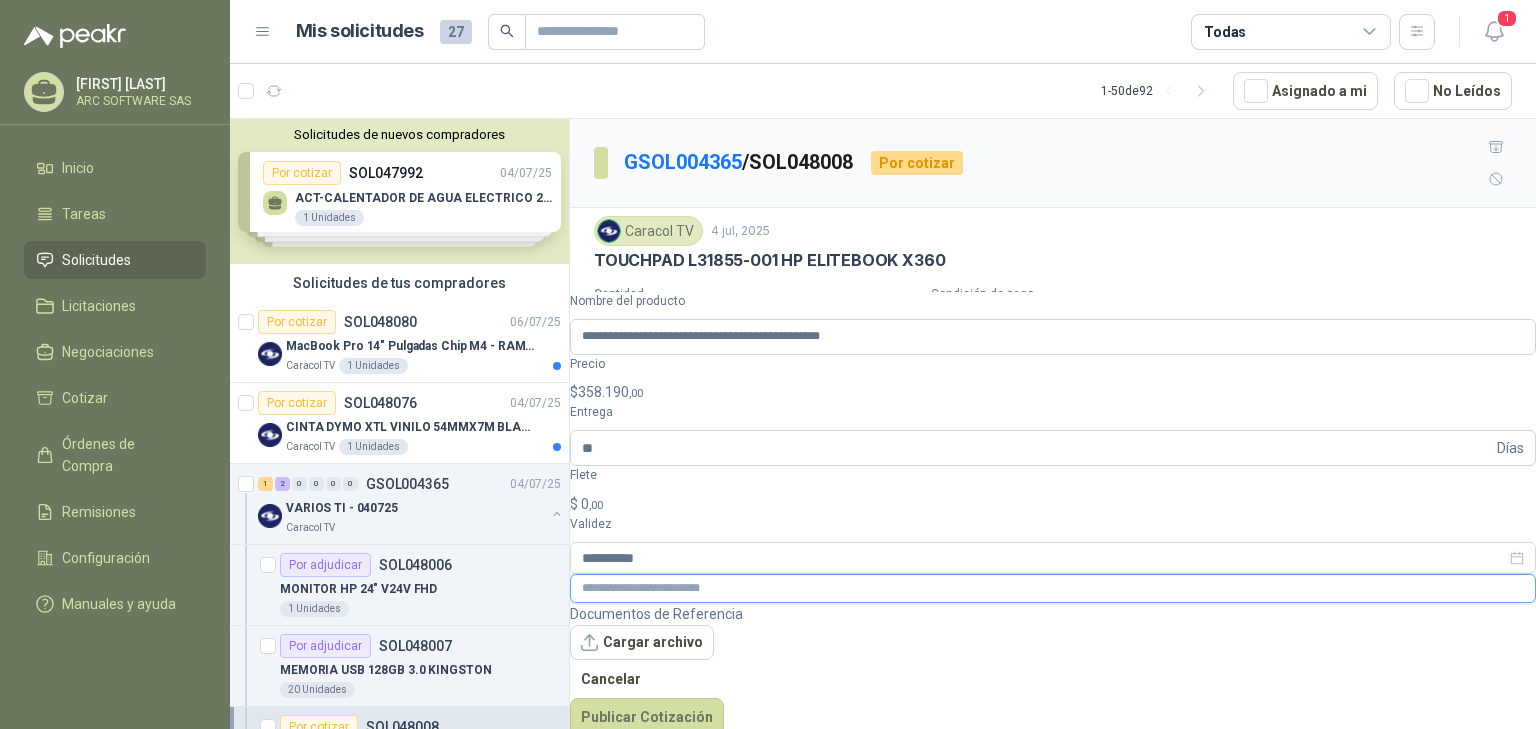 paste on "**********" 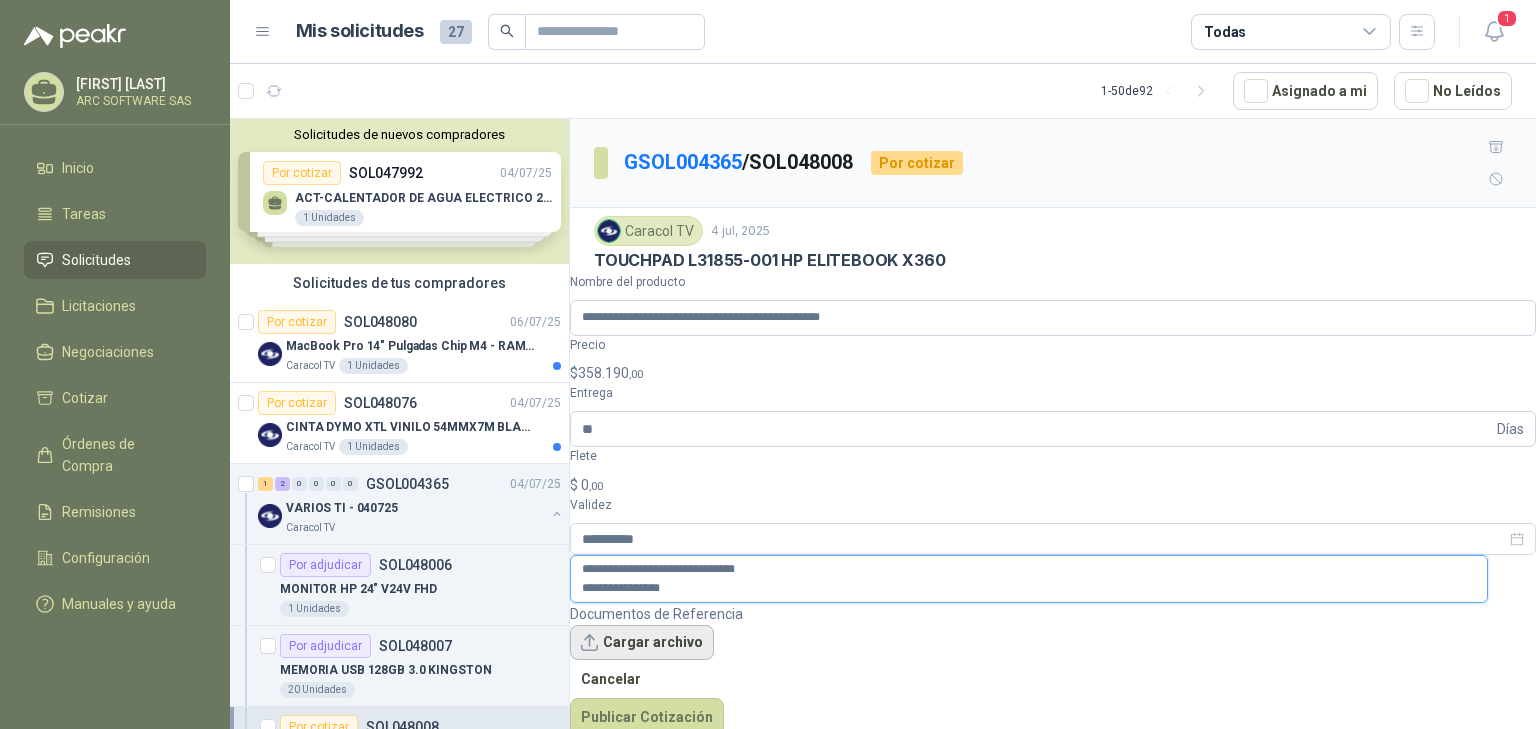 type on "**********" 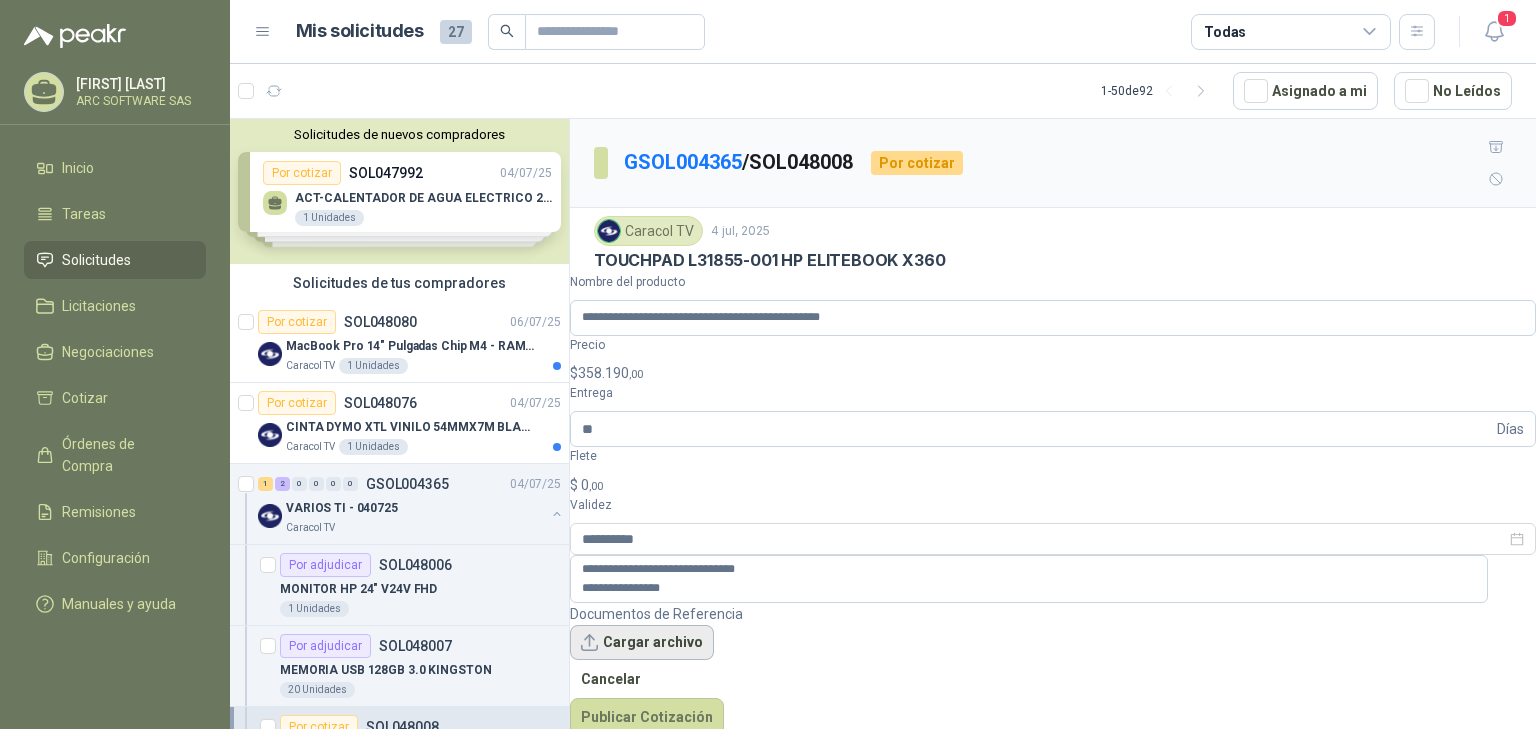 click on "Cargar archivo" at bounding box center [642, 643] 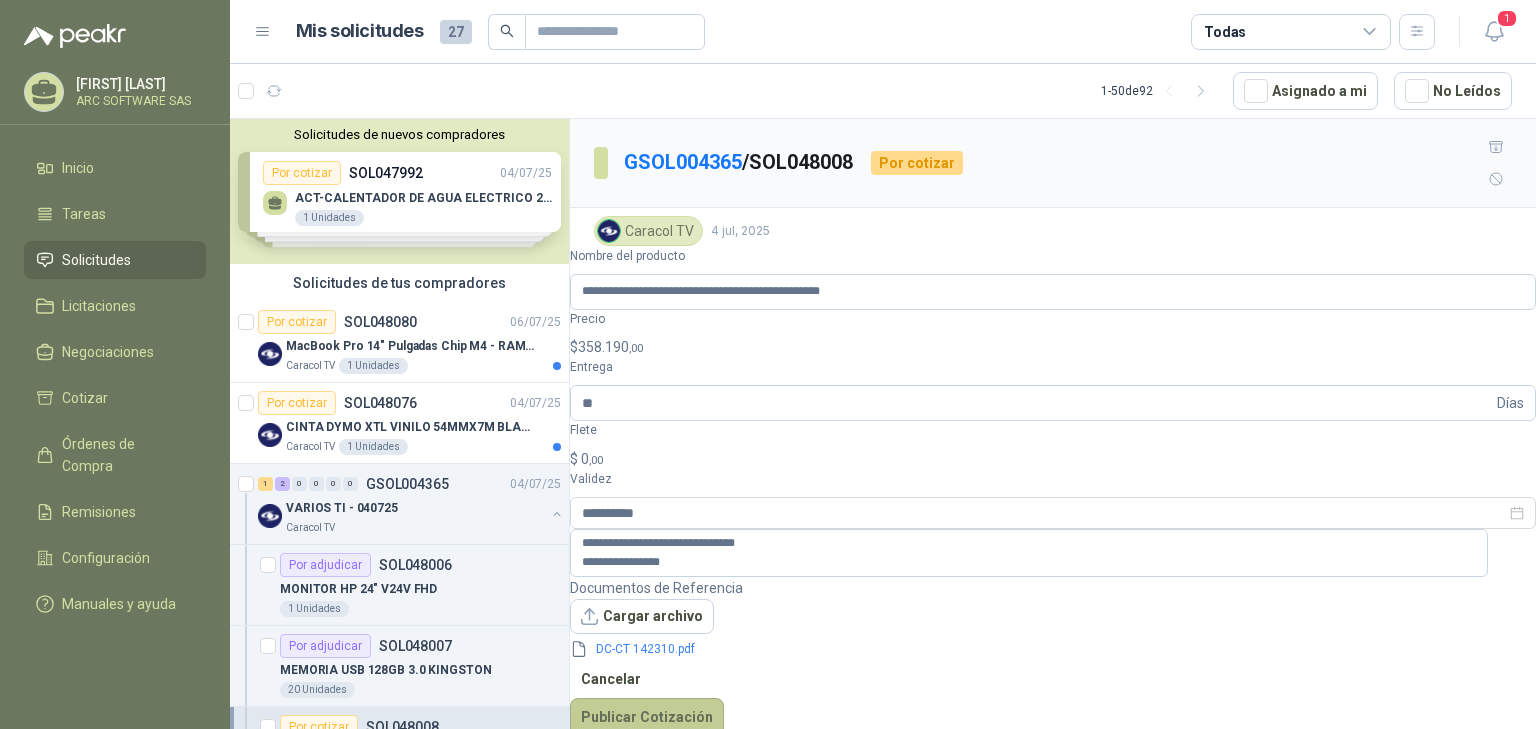 click on "Publicar Cotización" at bounding box center [647, 717] 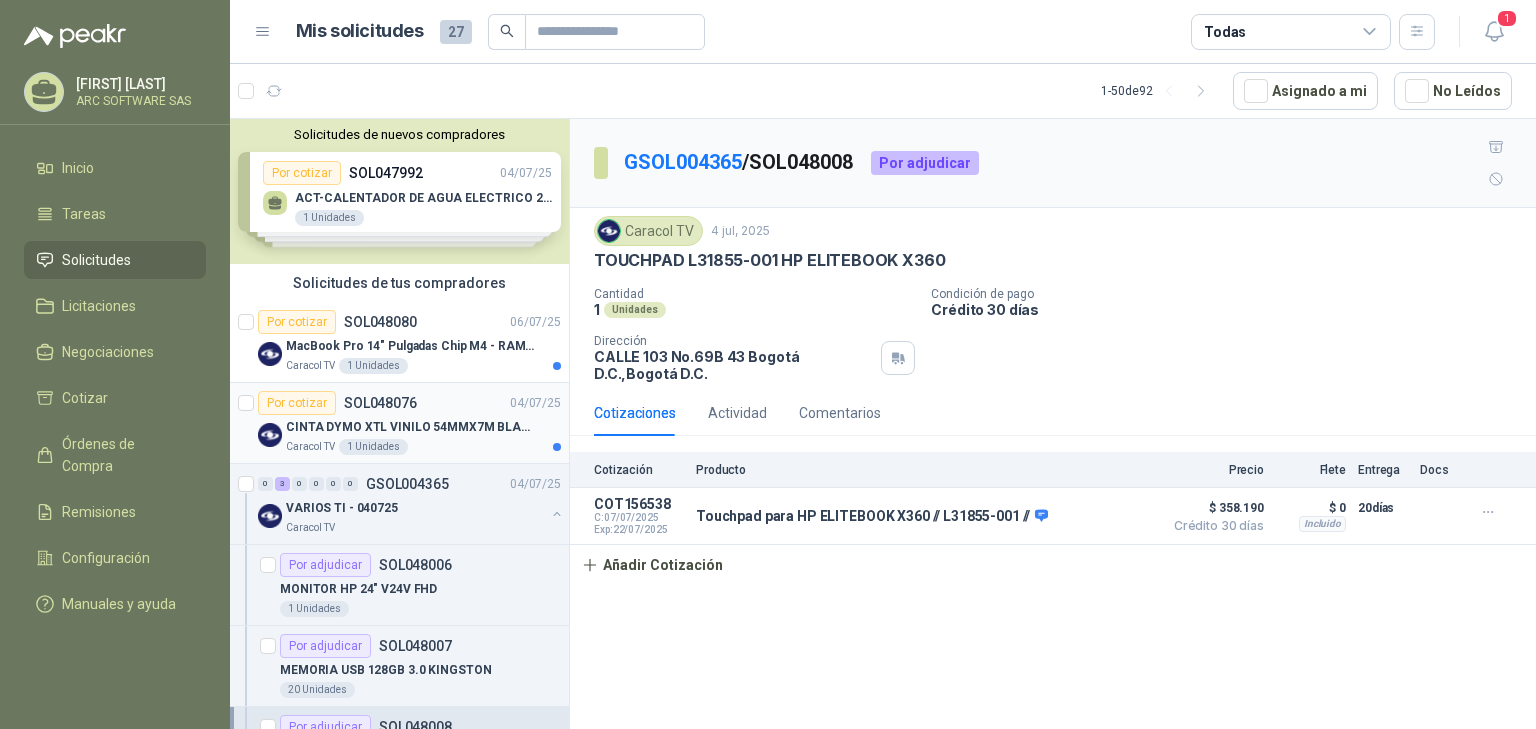 click on "CINTA DYMO XTL VINILO 54MMX7M BLANCO" at bounding box center (410, 427) 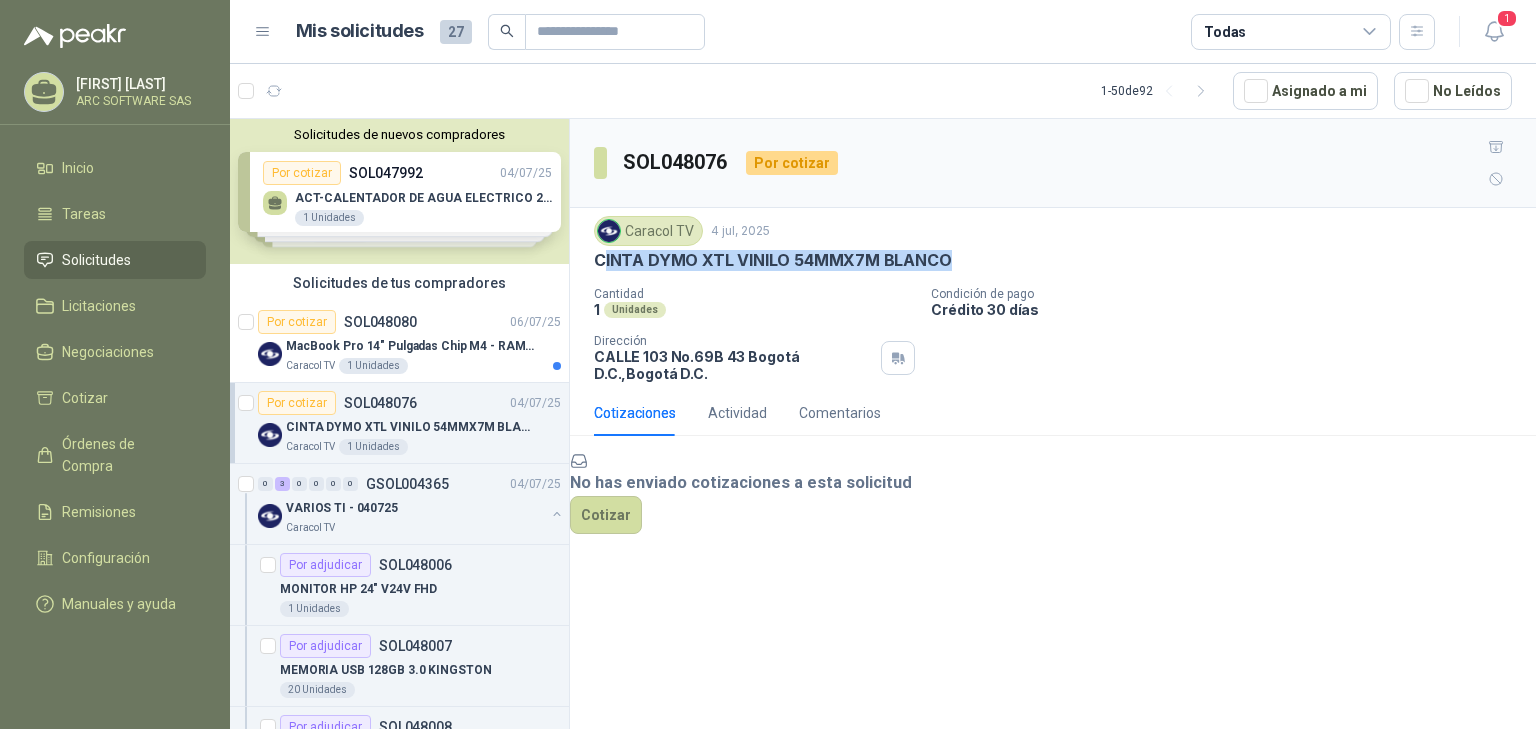 drag, startPoint x: 952, startPoint y: 231, endPoint x: 604, endPoint y: 233, distance: 348.00574 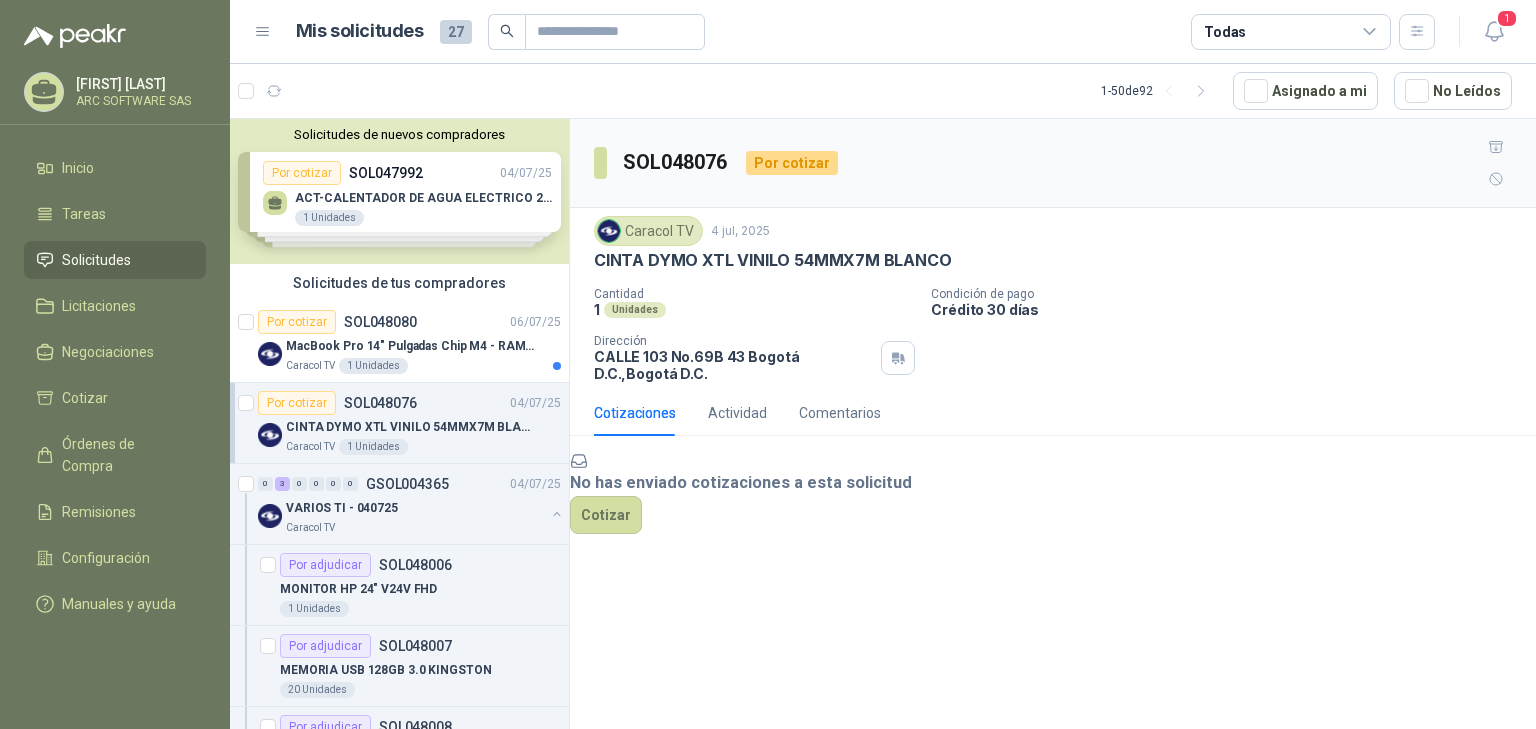 click on "Caracol TV 4 jul, 2025" at bounding box center [1053, 231] 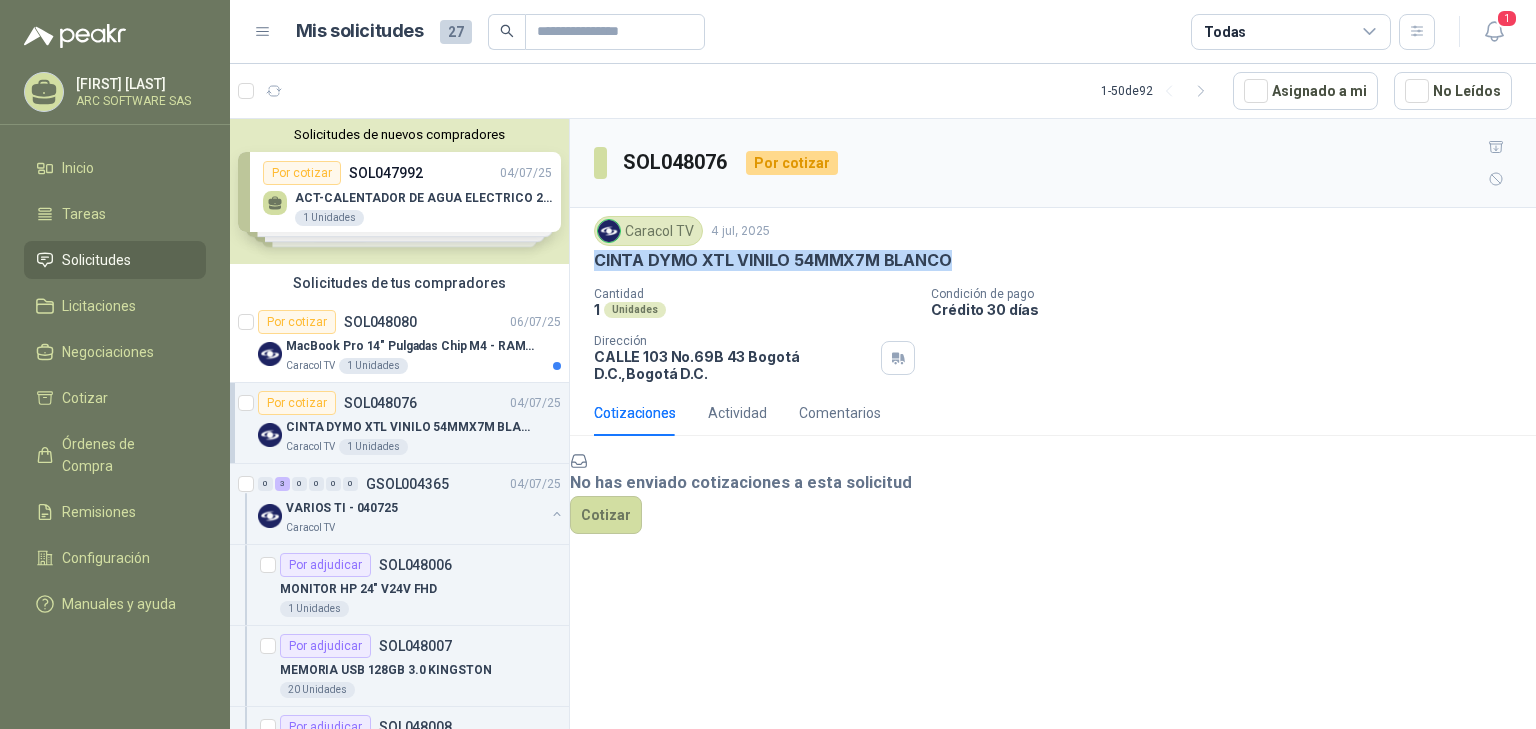 drag, startPoint x: 588, startPoint y: 228, endPoint x: 959, endPoint y: 233, distance: 371.0337 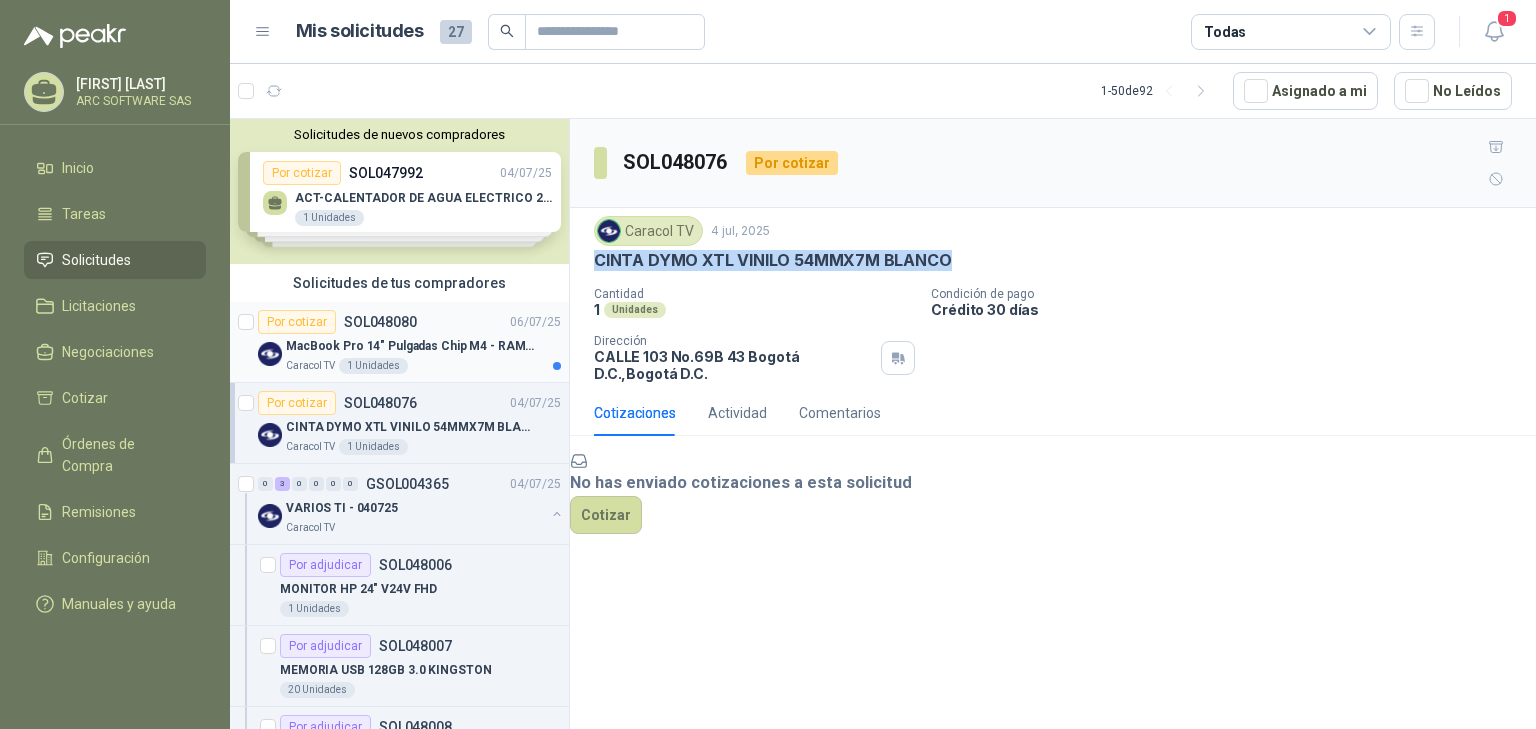 click on "Caracol TV 1   Unidades" at bounding box center [423, 366] 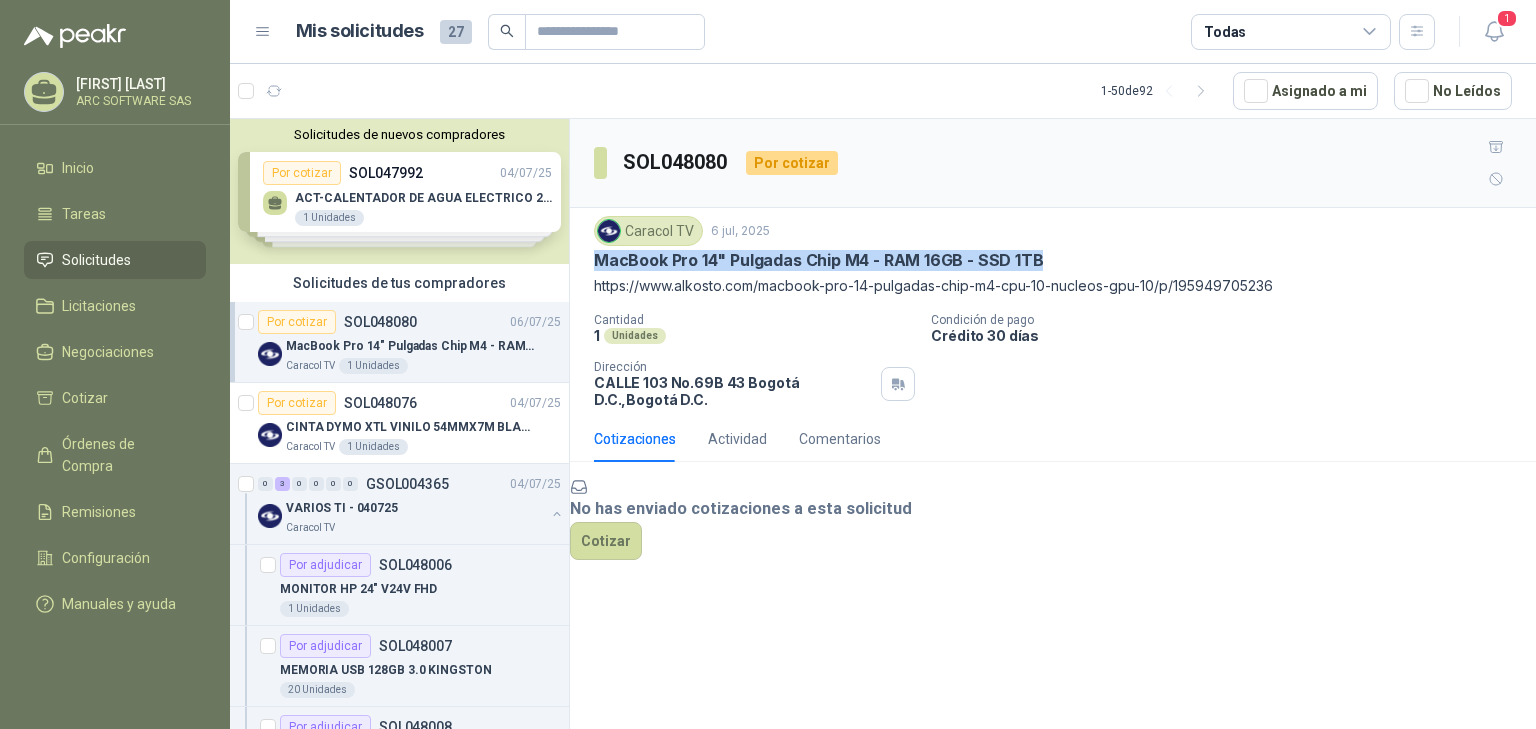 drag, startPoint x: 594, startPoint y: 229, endPoint x: 1052, endPoint y: 219, distance: 458.10916 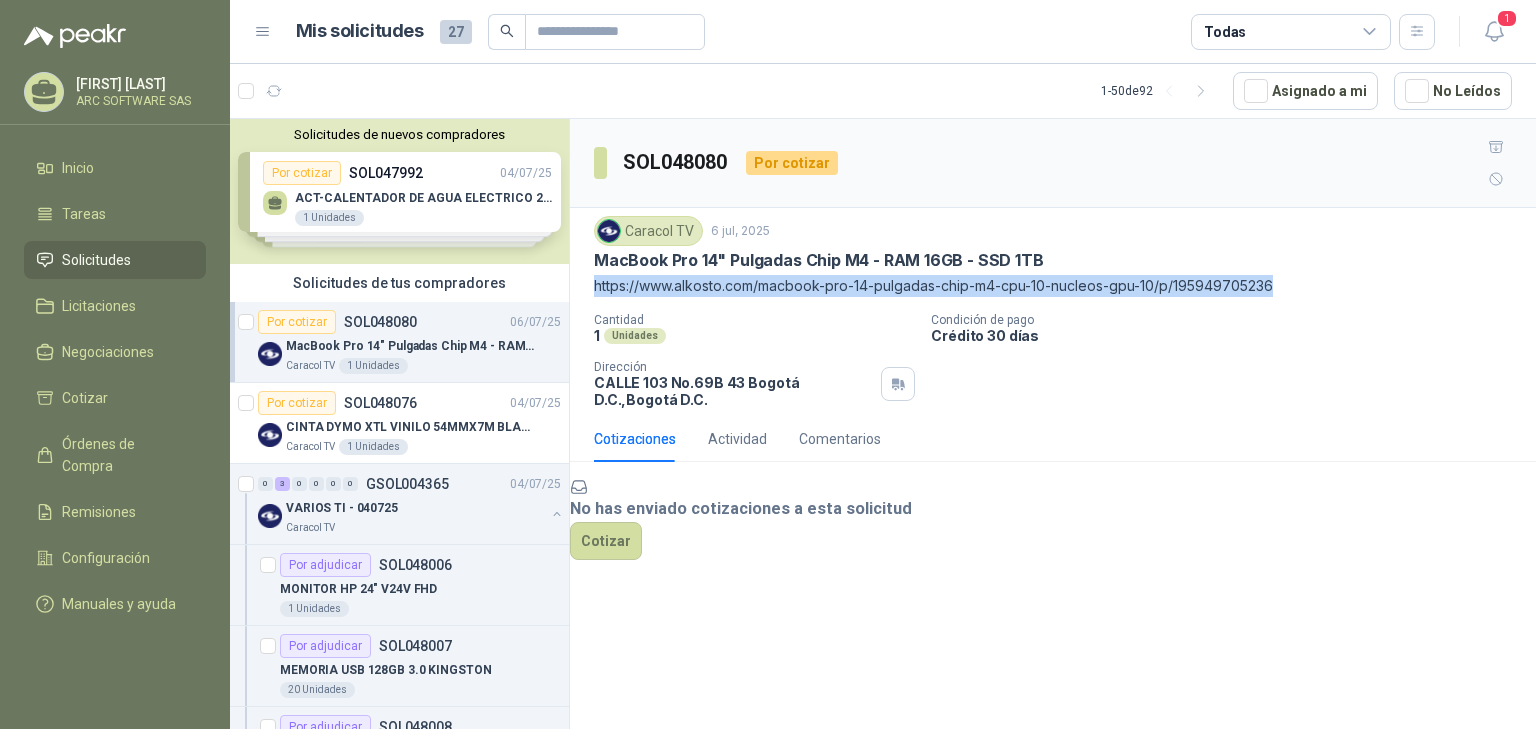 drag, startPoint x: 1292, startPoint y: 248, endPoint x: 591, endPoint y: 246, distance: 701.00287 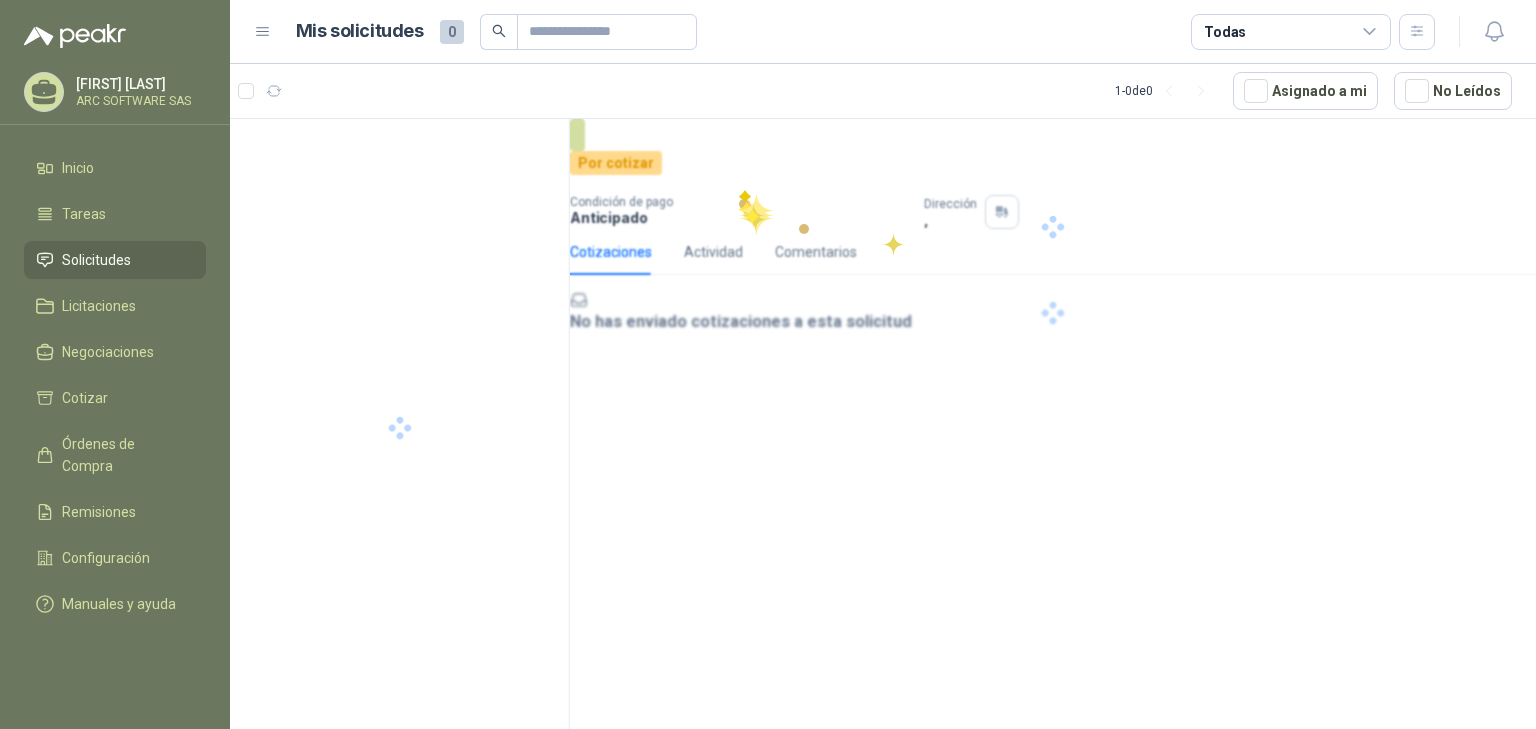 scroll, scrollTop: 0, scrollLeft: 0, axis: both 